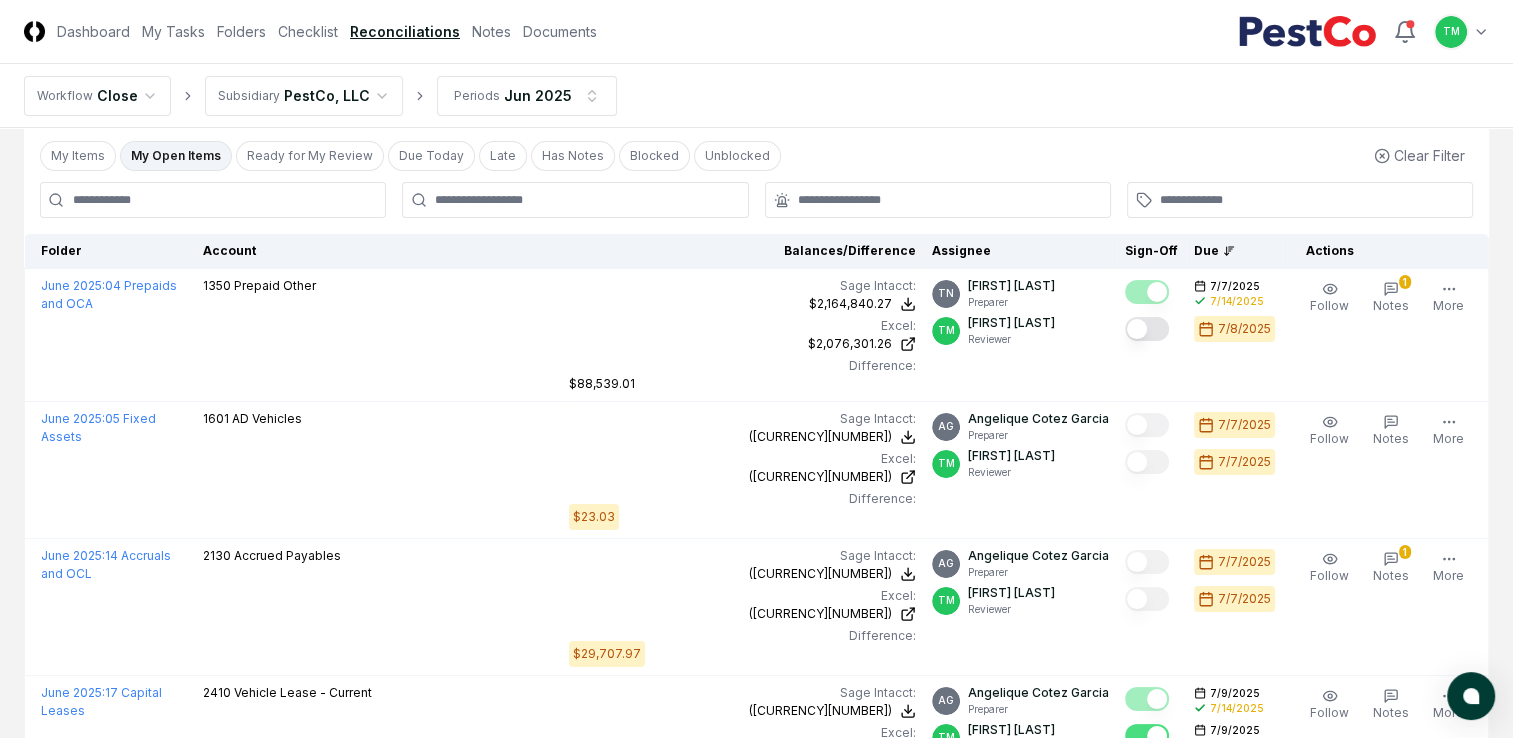 scroll, scrollTop: 0, scrollLeft: 0, axis: both 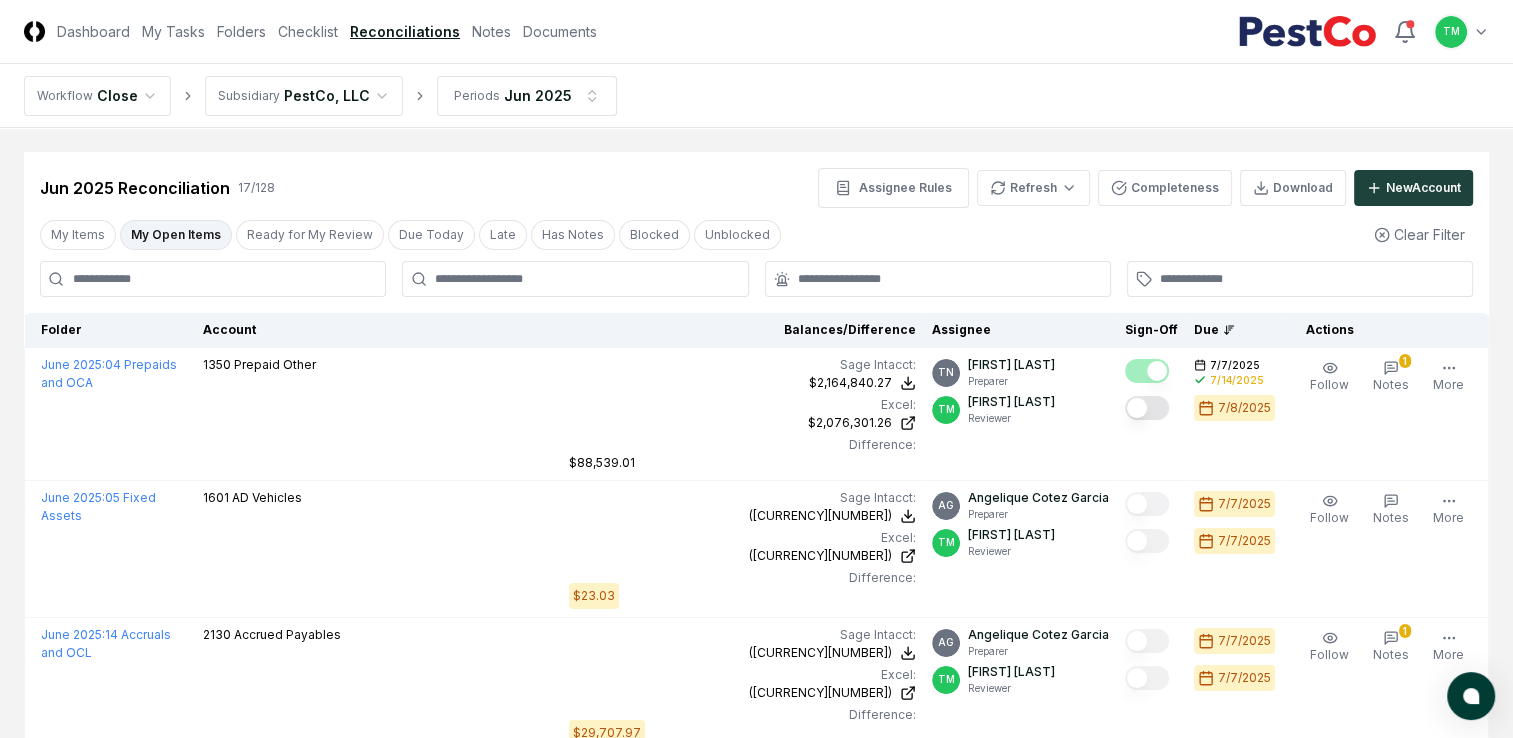 click at bounding box center (213, 279) 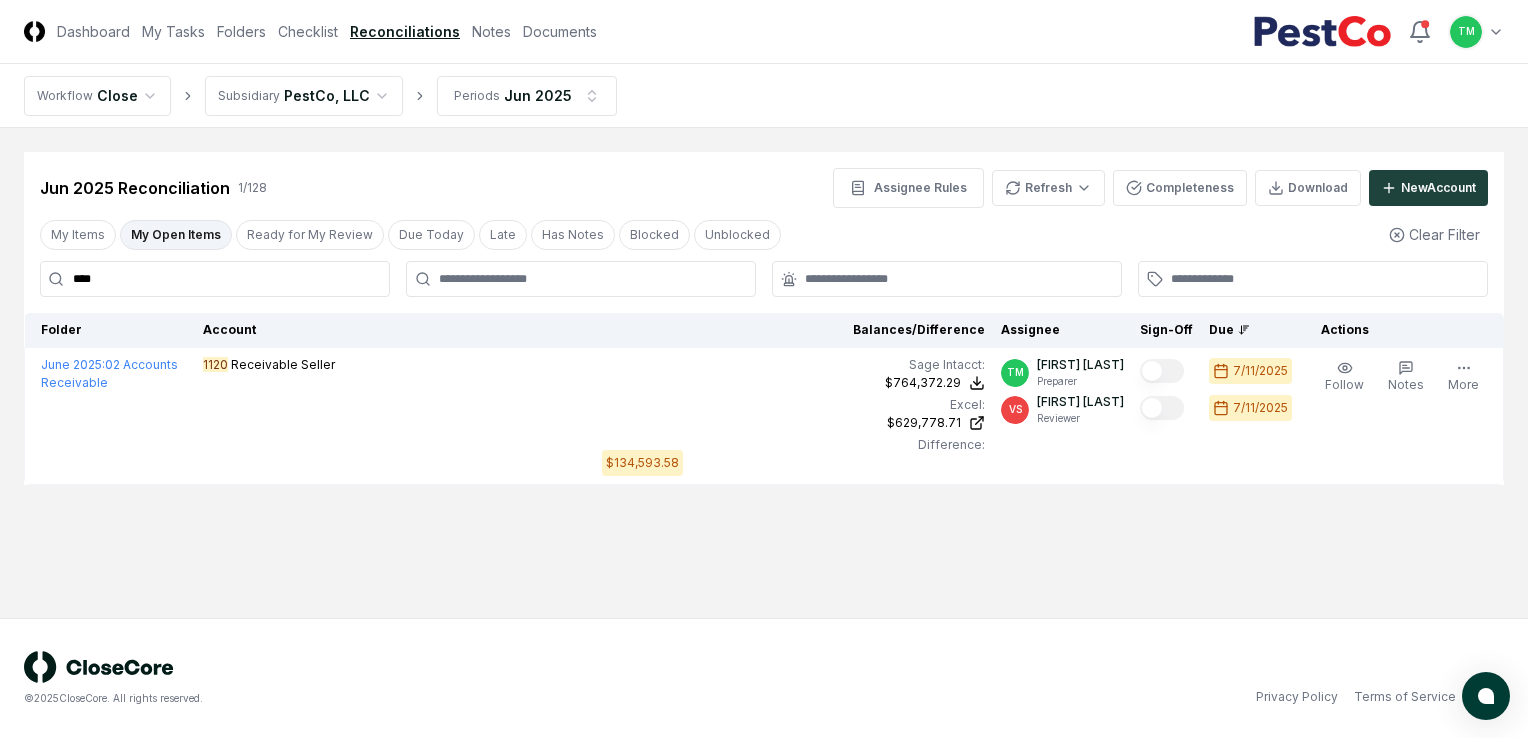 click on "Cancel Reassign Jun 2025 Reconciliation 1 / 128 Assignee Rules Refresh Completeness Download New  Account My Items My Open Items Ready for My Review Due Today Late Has Notes Blocked Unblocked Clear Filter **** Folder Account Balances/Difference Per  Sage Intacct Per Excel Difference Assignee Sign-Off   Due Actions June 2025 :  02 Accounts Receivable 1120   Receivable Seller Sage Intacct : $[CURRENCY][NUMBER] Excel: $[CURRENCY][NUMBER] Difference: $[CURRENCY][NUMBER] $[CURRENCY][NUMBER] $[CURRENCY][NUMBER] $[CURRENCY][NUMBER] TM Tatsiana Merriweather Preparer VS Valeri Startsev Reviewer [MONTH]/[DAY]/[YEAR] [MONTH]/[DAY]/[YEAR] Follow Notes Edit Task More" at bounding box center [764, 373] 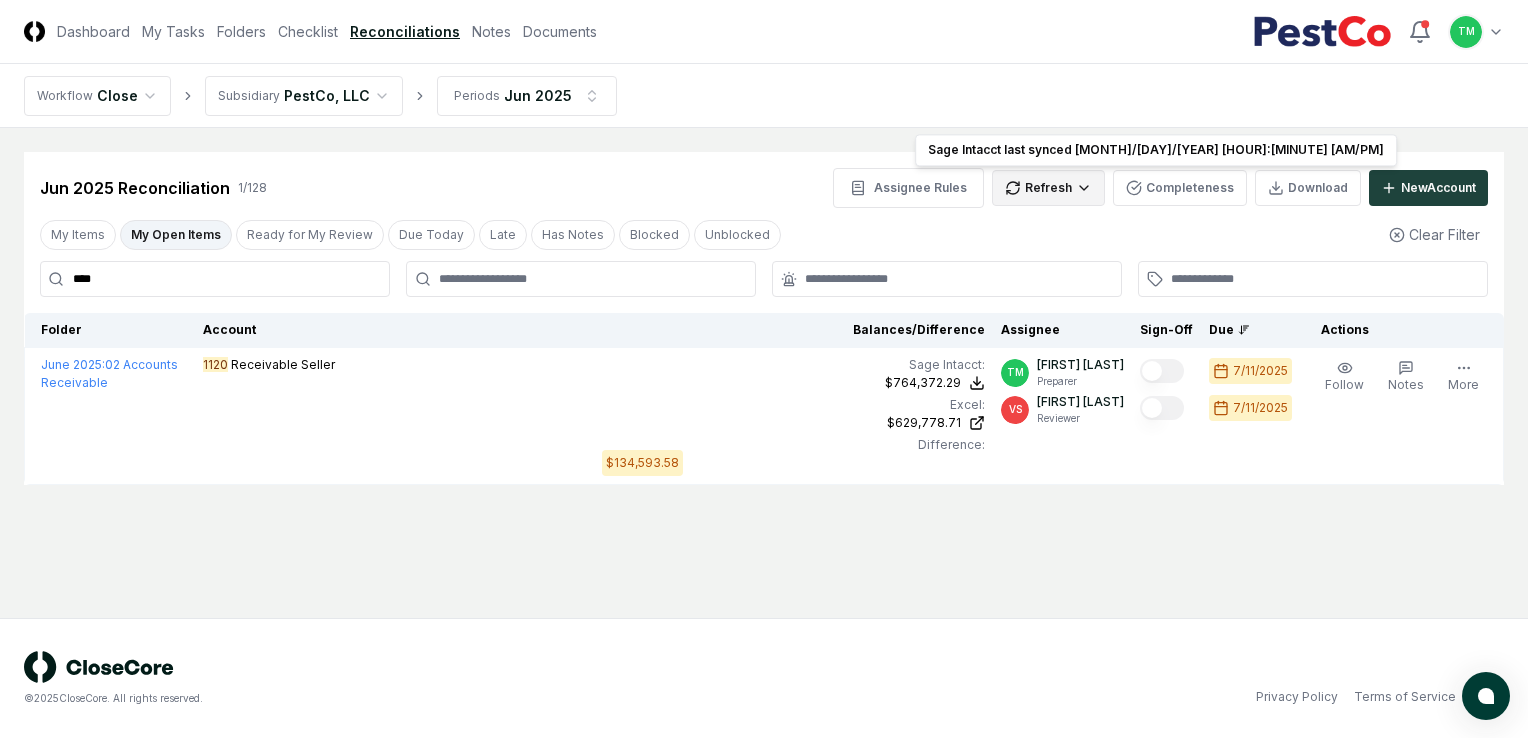 click on "CloseCore Dashboard My Tasks Folders Checklist Reconciliations Notes Documents Toggle navigation menu   TM Toggle user menu Workflow Close Subsidiary PestCo, LLC Periods Jun 2025 Cancel Reassign Jun 2025 Reconciliation 1 / 128 Assignee Rules Refresh Sage Intacct last synced [MONTH]/[DAY]/[YEAR] [HOUR]:[MINUTE] [AM/PM] Sage Intacct last synced [MONTH]/[DAY]/[YEAR] [HOUR]:[MINUTE] [AM/PM] Completeness Download New  Account My Items My Open Items Ready for My Review Due Today Late Has Notes Blocked Unblocked Clear Filter **** Folder Account Balances/Difference Per  Sage Intacct Per Excel Difference Assignee Sign-Off   Due Actions June 2025 :  02 Accounts Receivable 1120   Receivable Seller Sage Intacct : $[CURRENCY][NUMBER] Excel: $[CURRENCY][NUMBER] Difference: $[CURRENCY][NUMBER] $[CURRENCY][NUMBER] $[CURRENCY][NUMBER] $[CURRENCY][NUMBER] TM Tatsiana Merriweather Preparer VS Valeri Startsev Reviewer [MONTH]/[DAY]/[YEAR] [MONTH]/[DAY]/[YEAR] Follow Notes Edit Task More ©  2025  CloseCore. All rights reserved. Privacy Policy Terms of Service *" at bounding box center [764, 369] 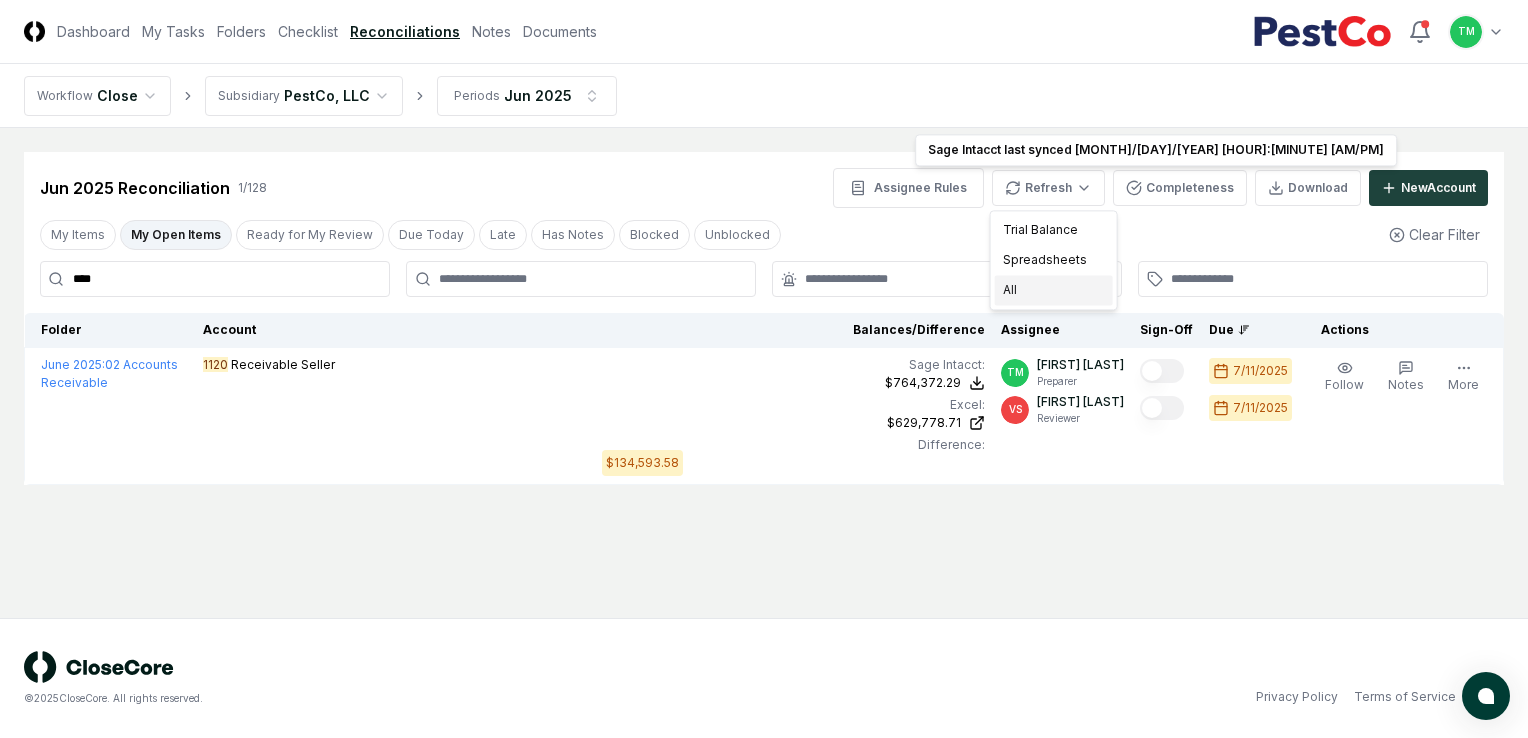 click on "All" at bounding box center [1054, 290] 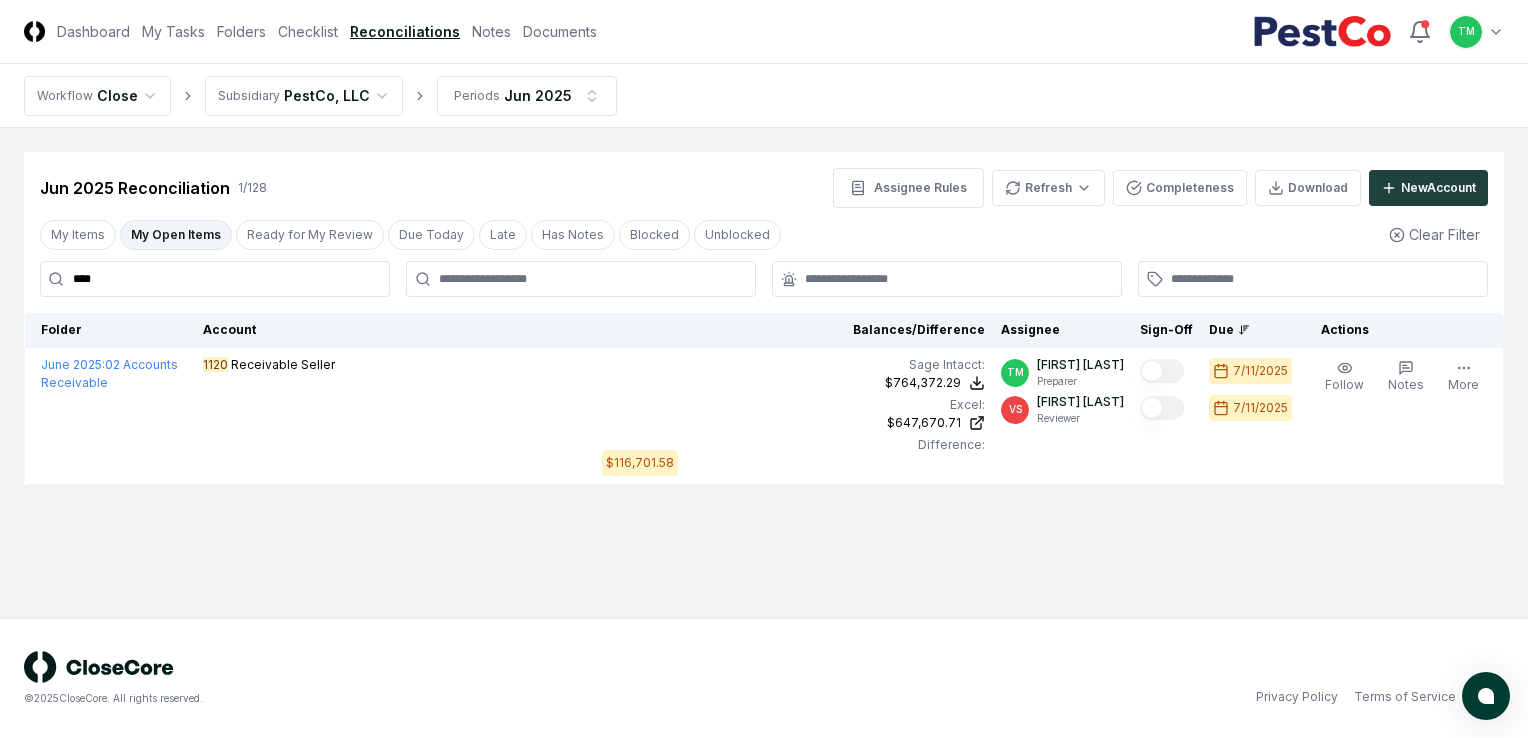 click on "Cancel Reassign Jun 2025 Reconciliation 1 / 128 Assignee Rules Refresh Completeness Download New  Account My Items My Open Items Ready for My Review Due Today Late Has Notes Blocked Unblocked Clear Filter **** Folder Account Balances/Difference Per  Sage Intacct Per Excel Difference Assignee Sign-Off   Due Actions June 2025 :  02 Accounts Receivable 1120   Receivable Seller Sage Intacct : $[CURRENCY][NUMBER] Excel: $[CURRENCY][NUMBER] Difference: $[CURRENCY][NUMBER] $[CURRENCY][NUMBER] $[CURRENCY][NUMBER] $[CURRENCY][NUMBER] TM Tatsiana Merriweather Preparer VS Valeri Startsev Reviewer [MONTH]/[DAY]/[YEAR] [MONTH]/[DAY]/[YEAR] Follow Notes Edit Task More" at bounding box center [764, 373] 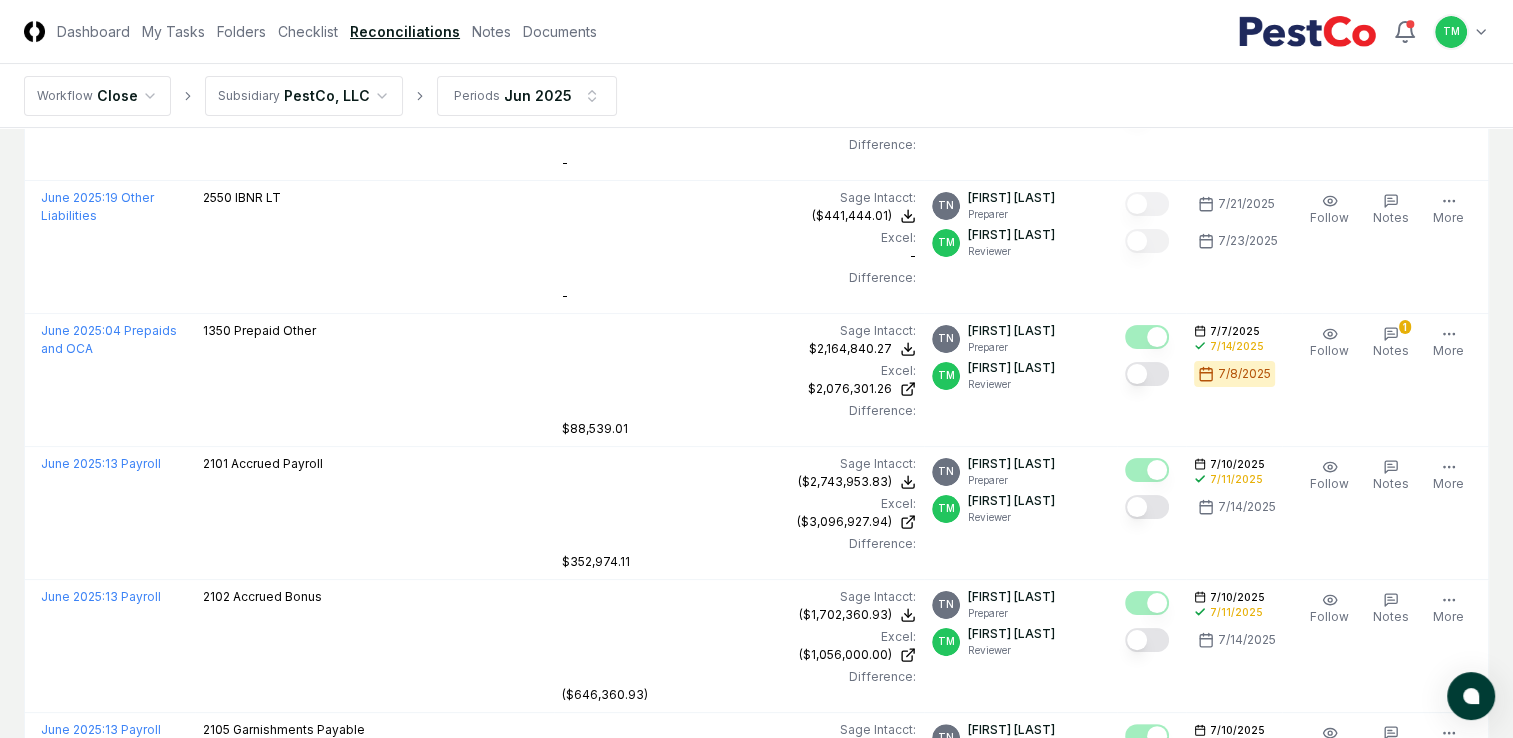 scroll, scrollTop: 0, scrollLeft: 0, axis: both 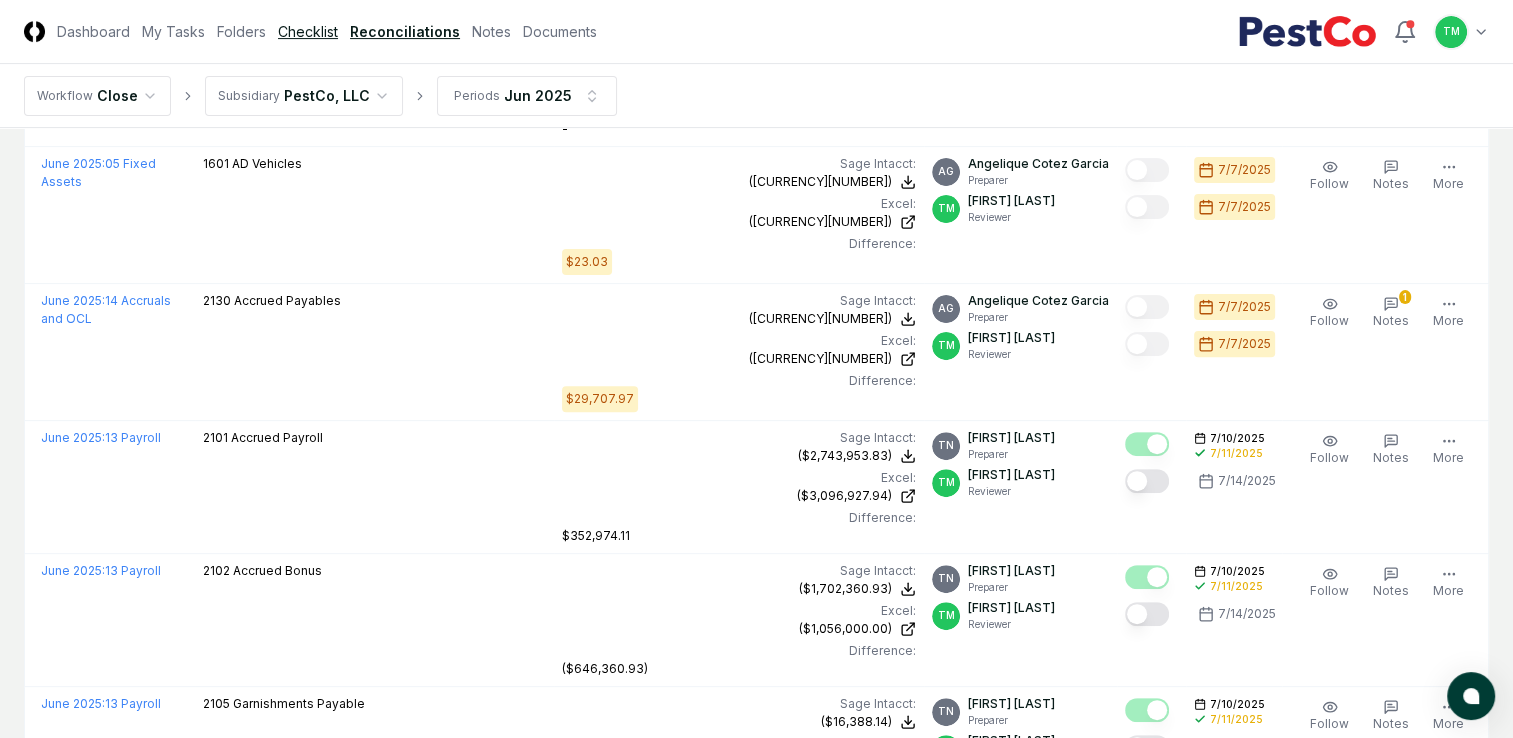 type on "*********" 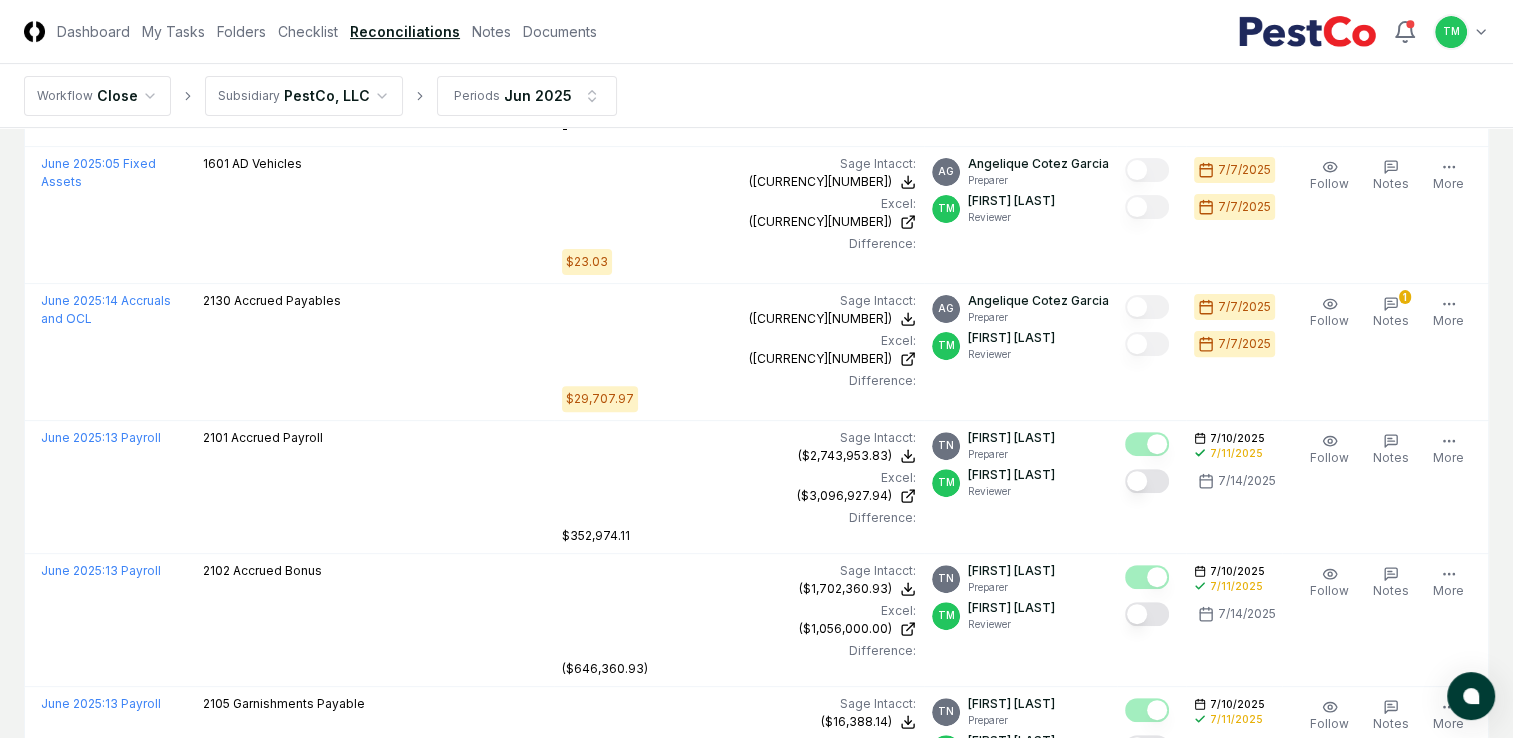 drag, startPoint x: 304, startPoint y: 29, endPoint x: 298, endPoint y: 50, distance: 21.84033 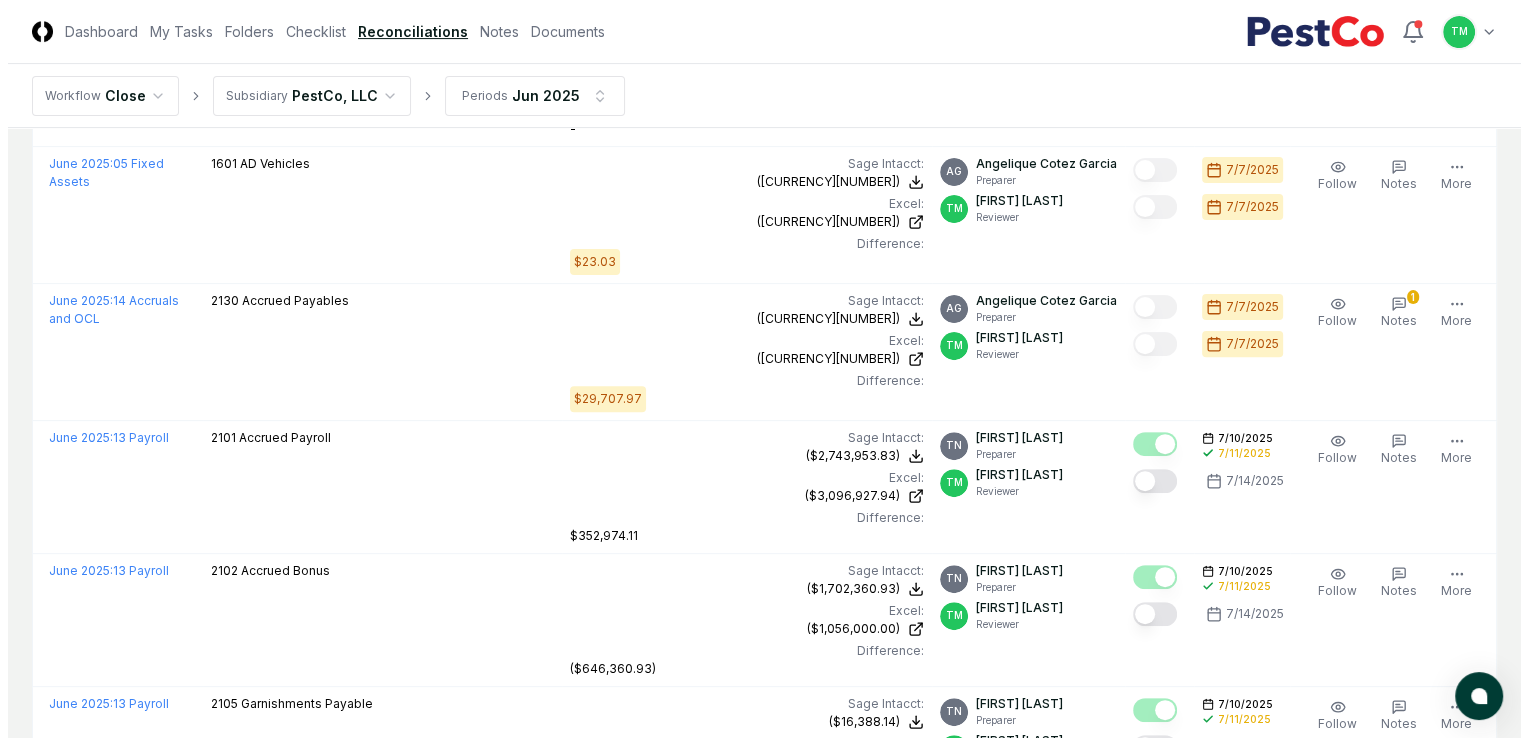 scroll, scrollTop: 0, scrollLeft: 0, axis: both 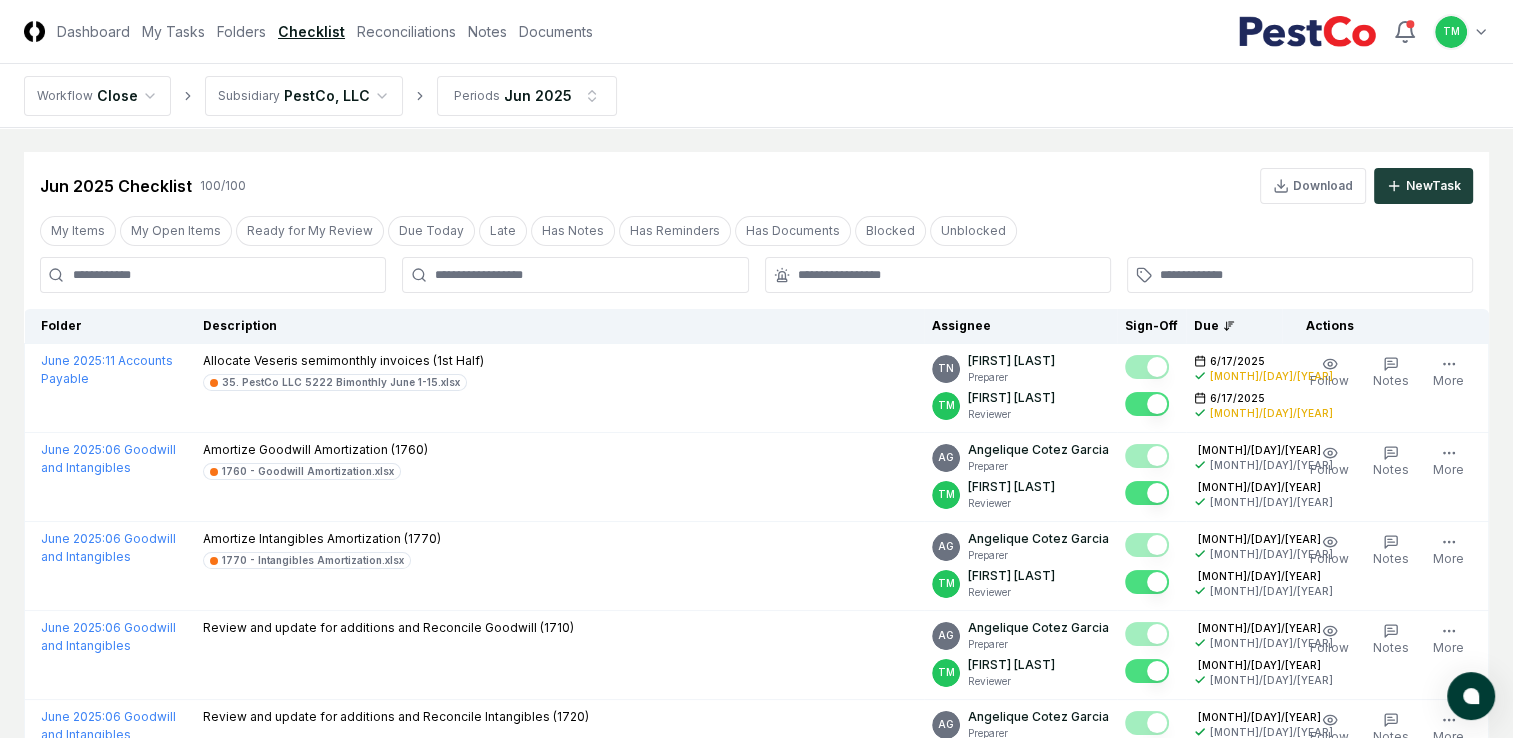 click at bounding box center [213, 275] 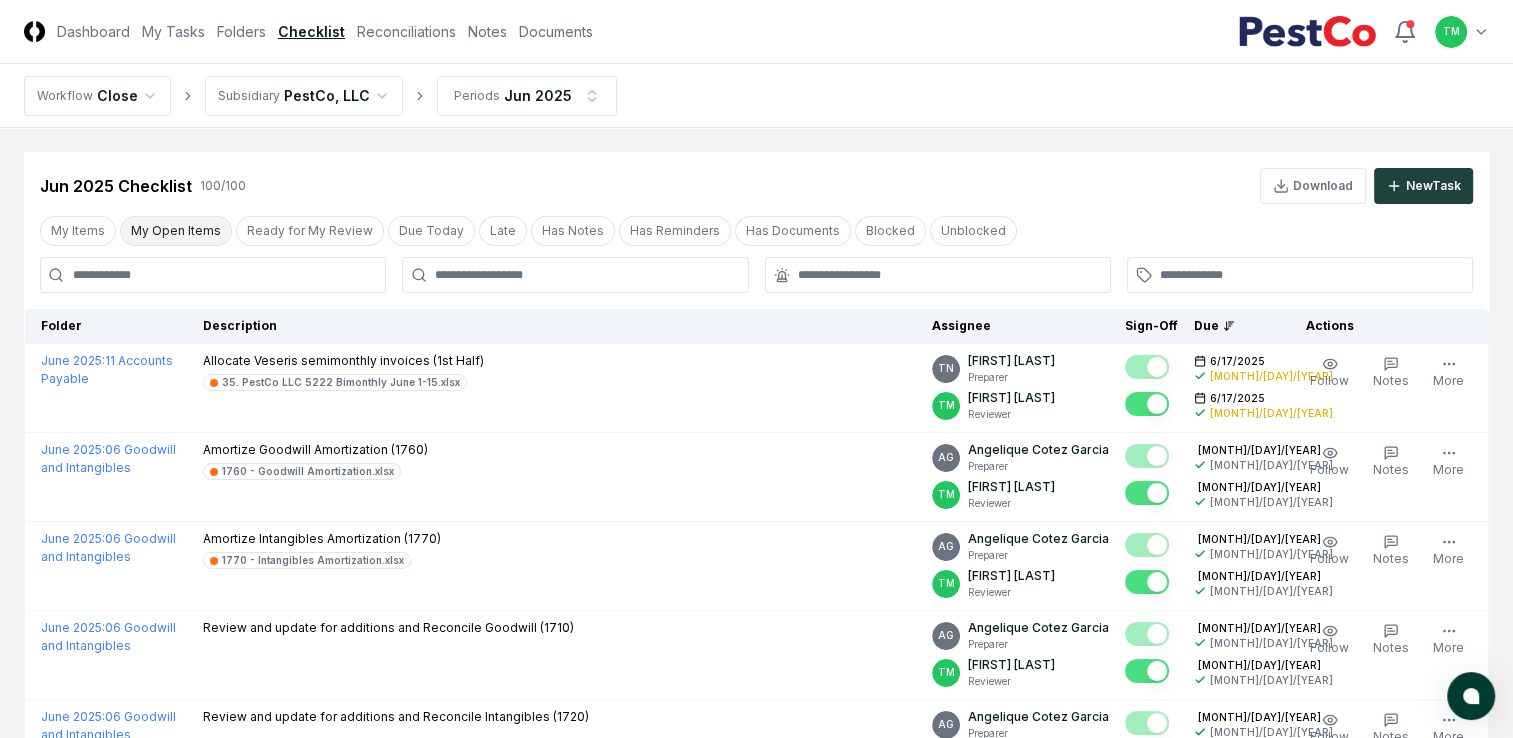 click on "My Open Items" at bounding box center [176, 231] 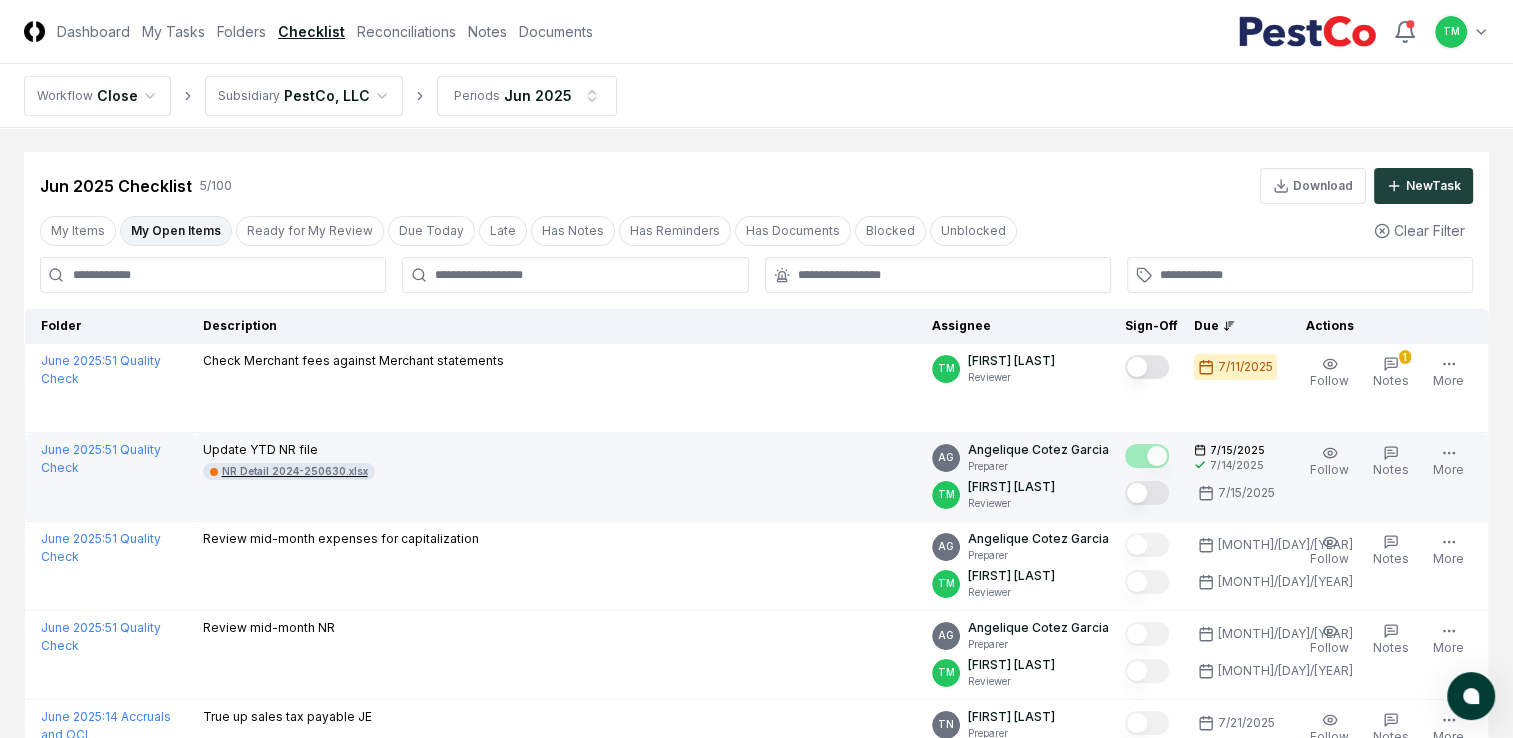 click on "NR Detail 2024-250630.xlsx" at bounding box center (295, 471) 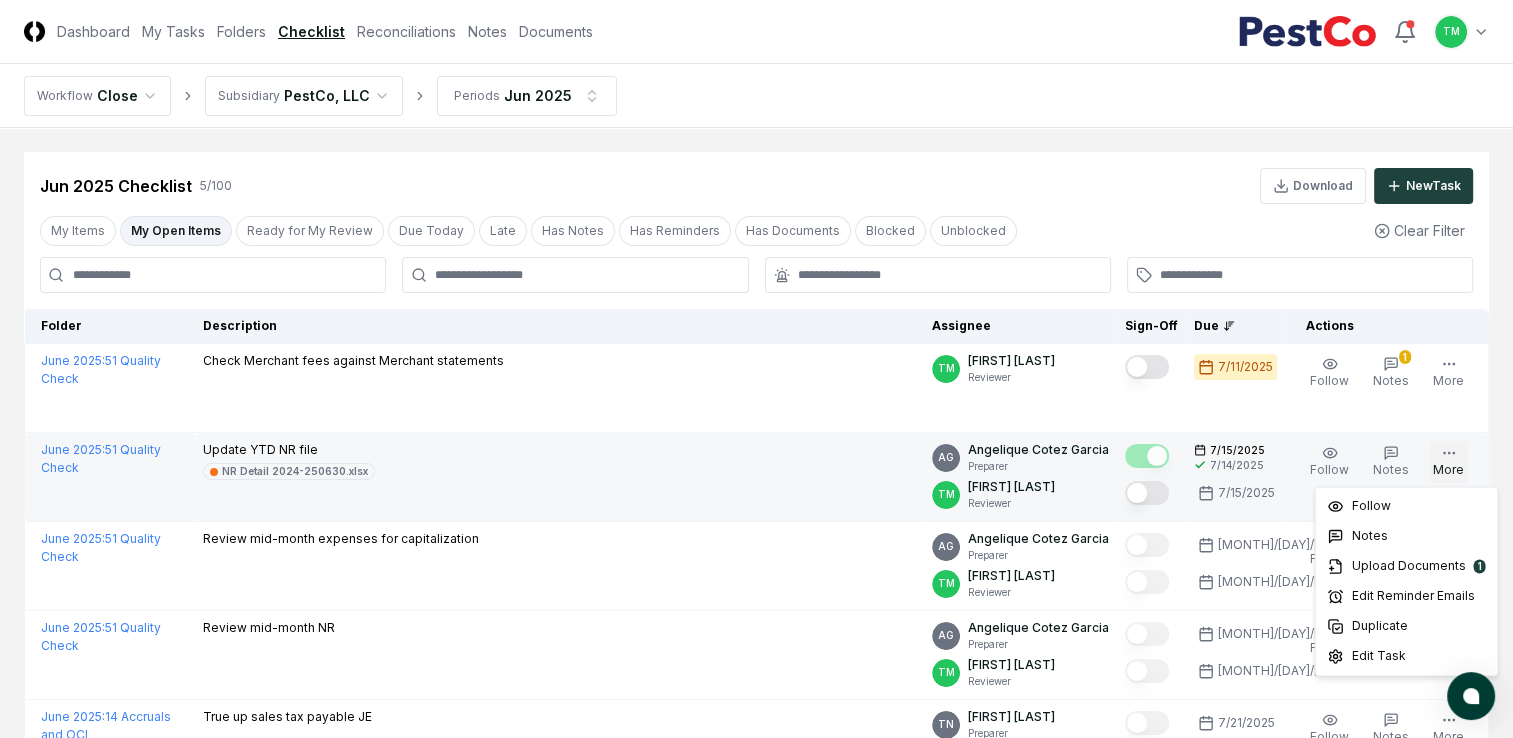 click on "More" at bounding box center [1448, 462] 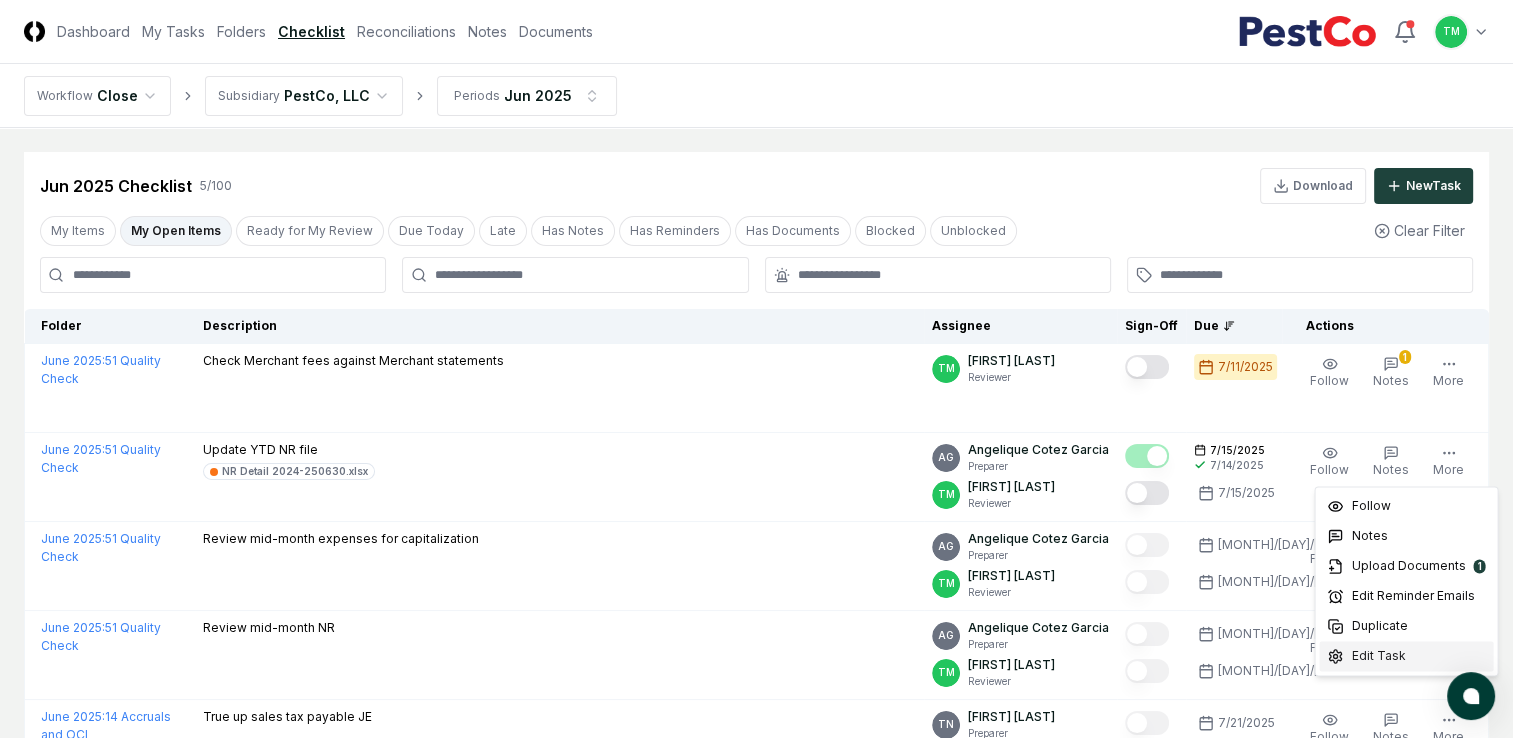 click on "Edit Task" at bounding box center [1378, 656] 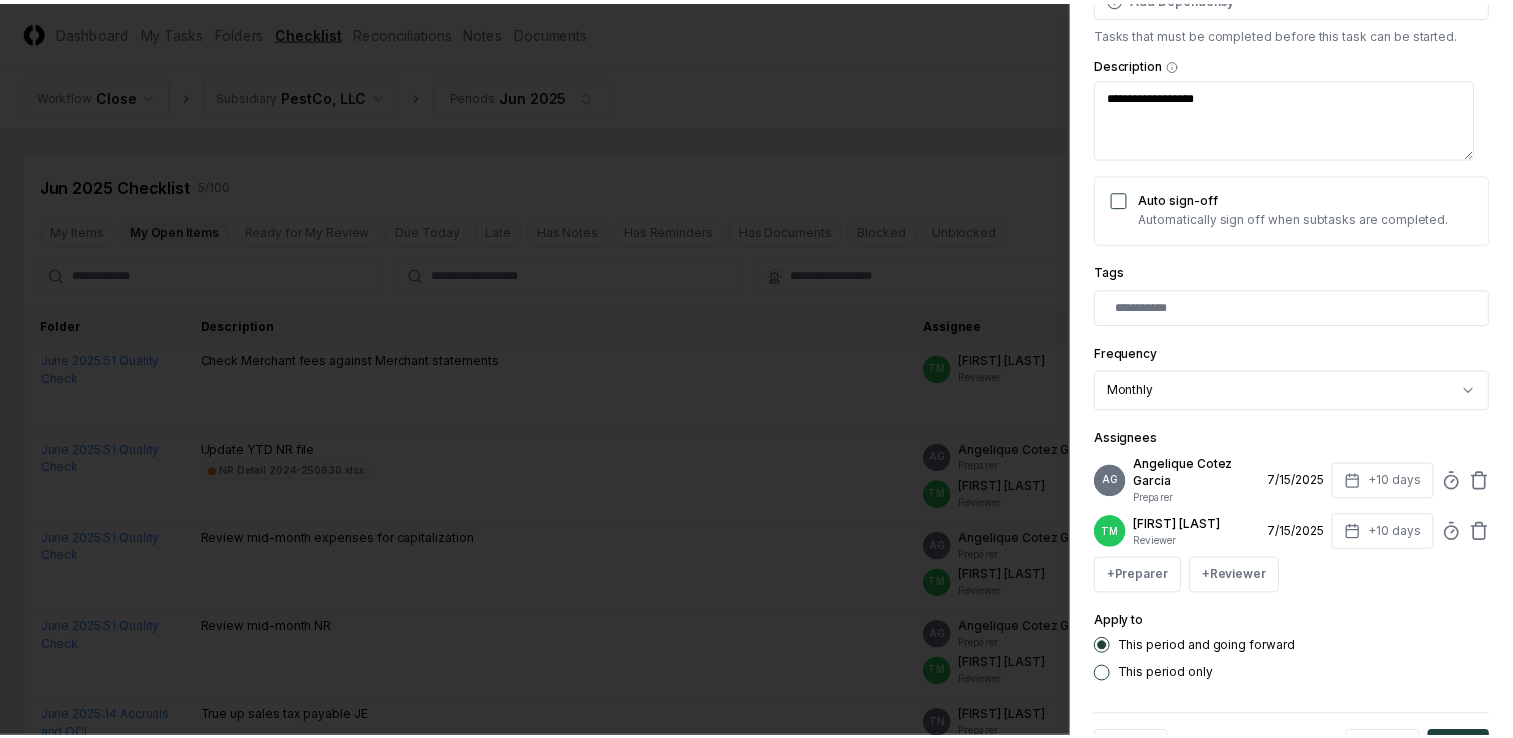 scroll, scrollTop: 376, scrollLeft: 0, axis: vertical 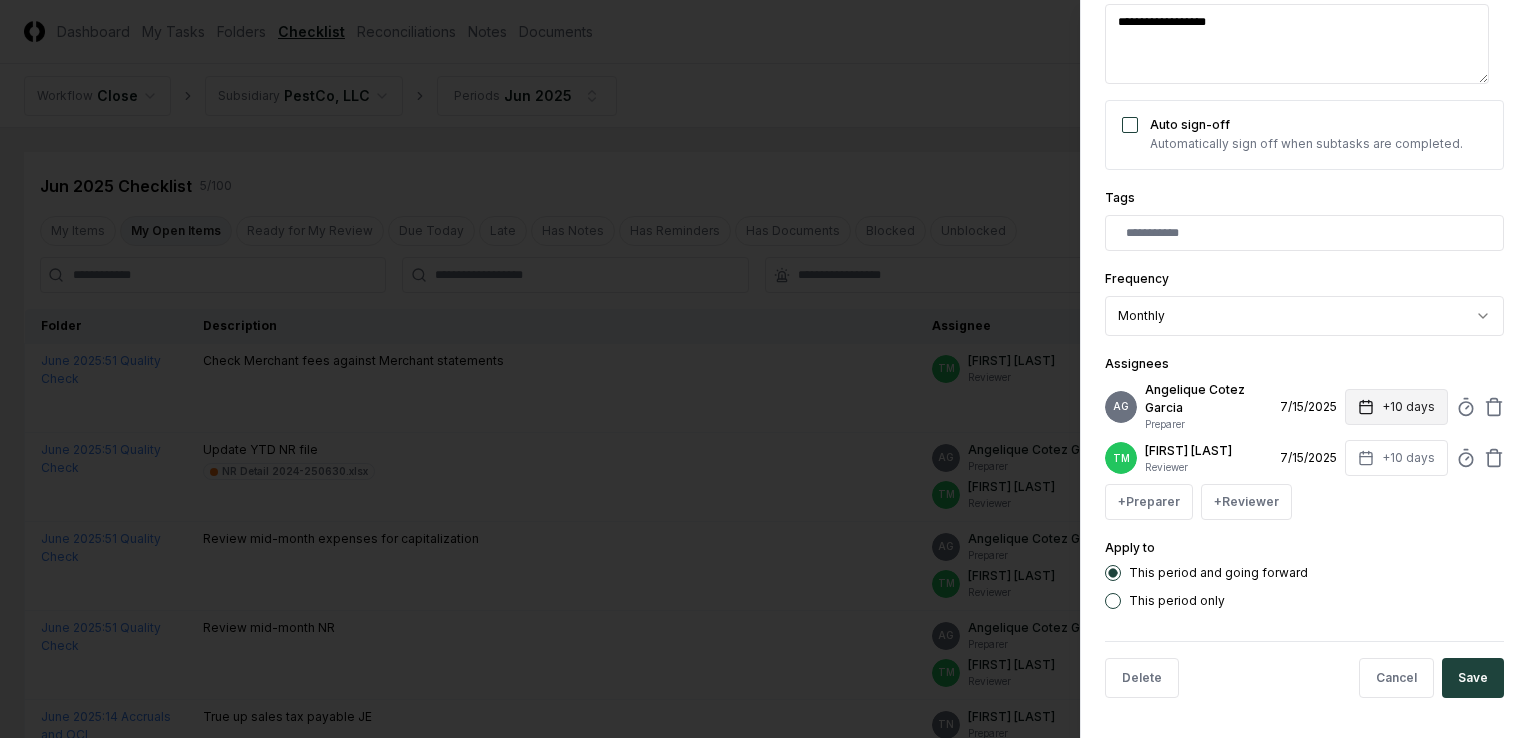 click on "+10 days" at bounding box center [1396, 407] 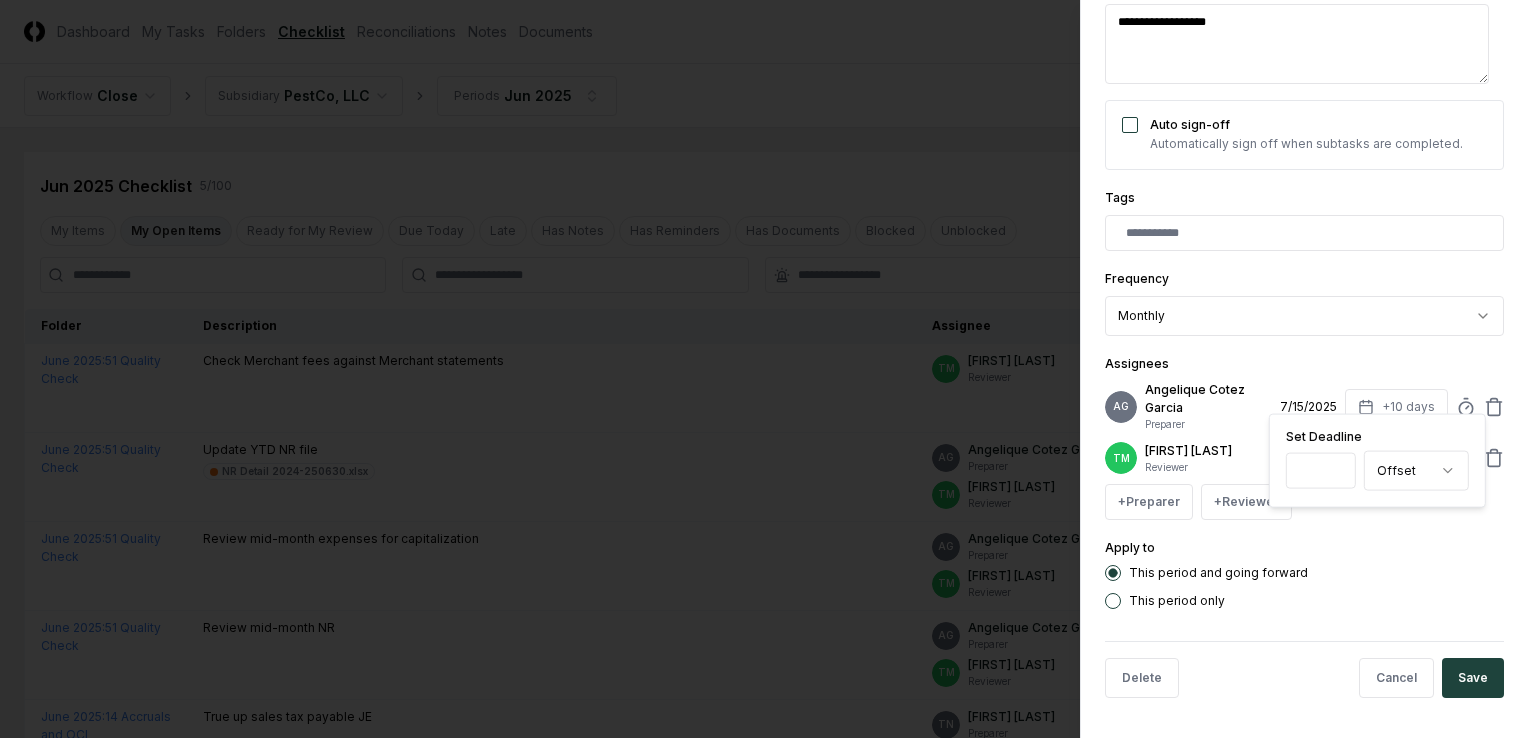 type on "*" 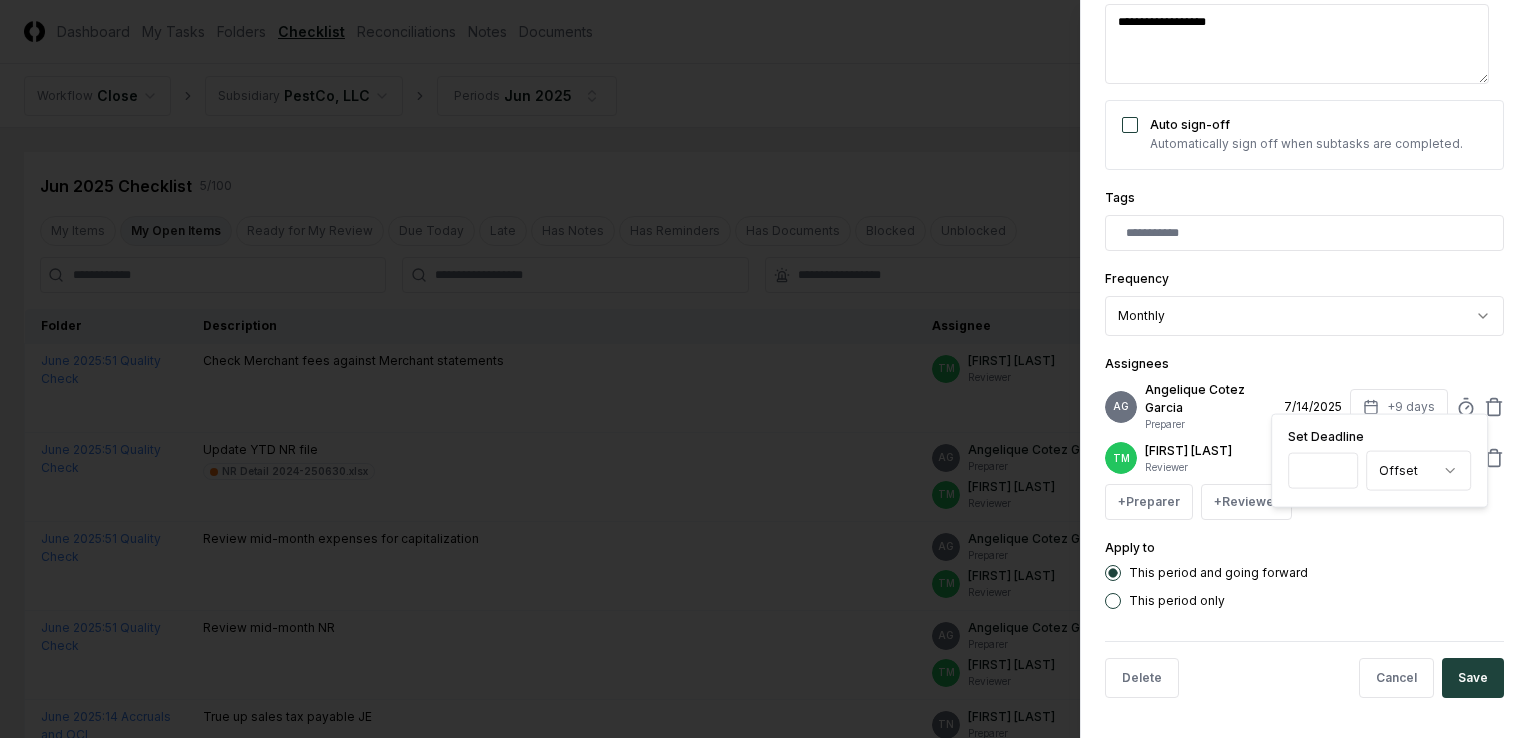 click on "This period and going forward" at bounding box center [1304, 573] 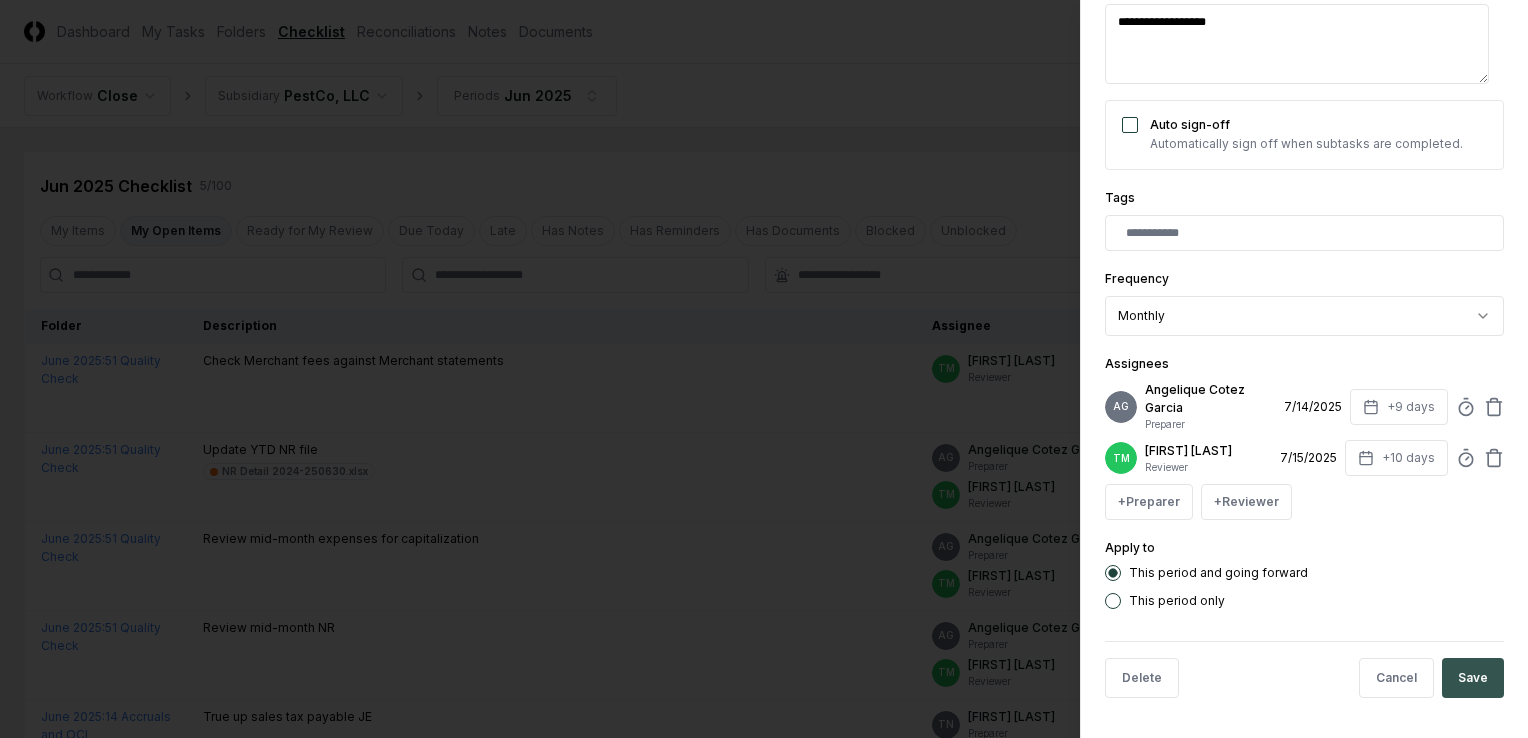 click on "Save" at bounding box center (1473, 678) 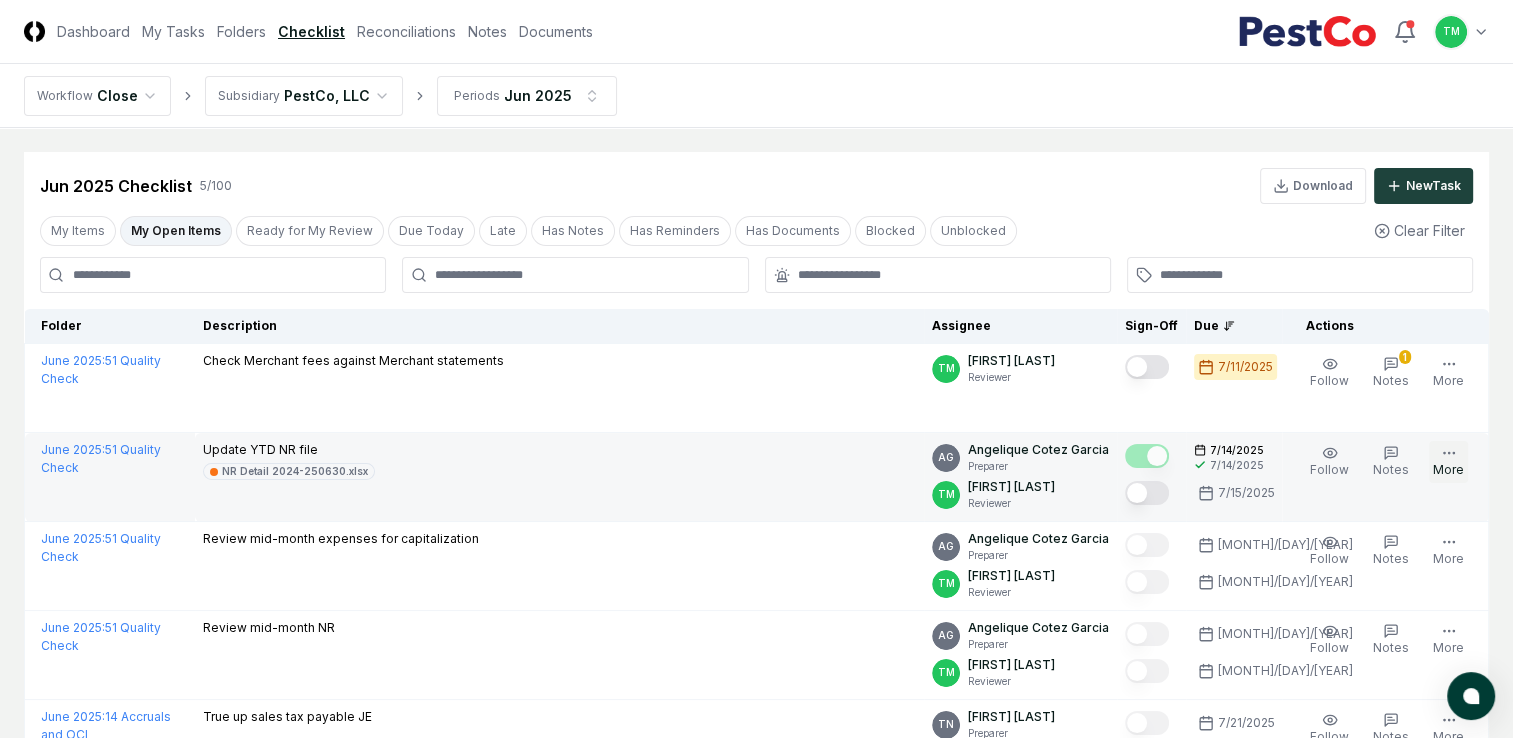 click on "More" at bounding box center (1448, 462) 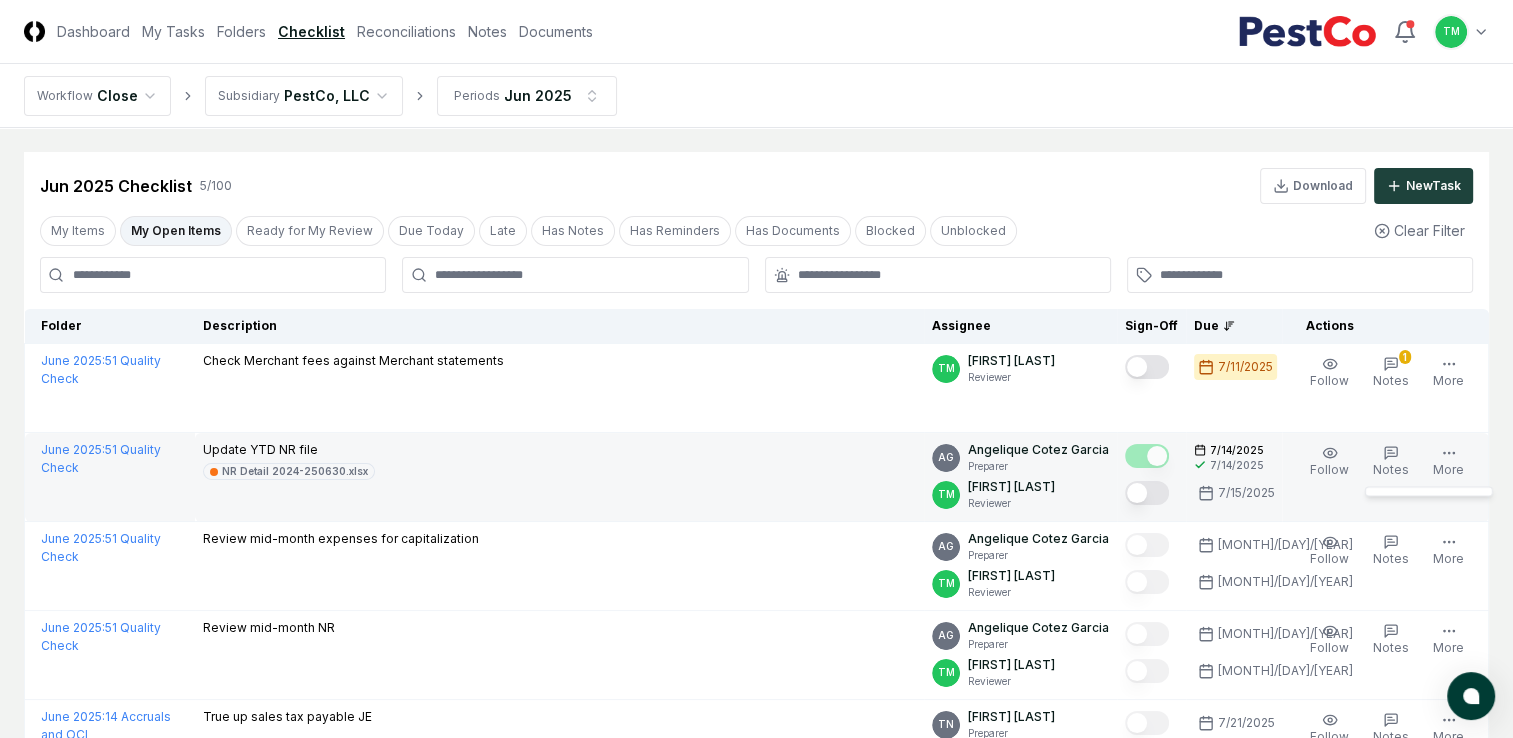 click at bounding box center [1147, 493] 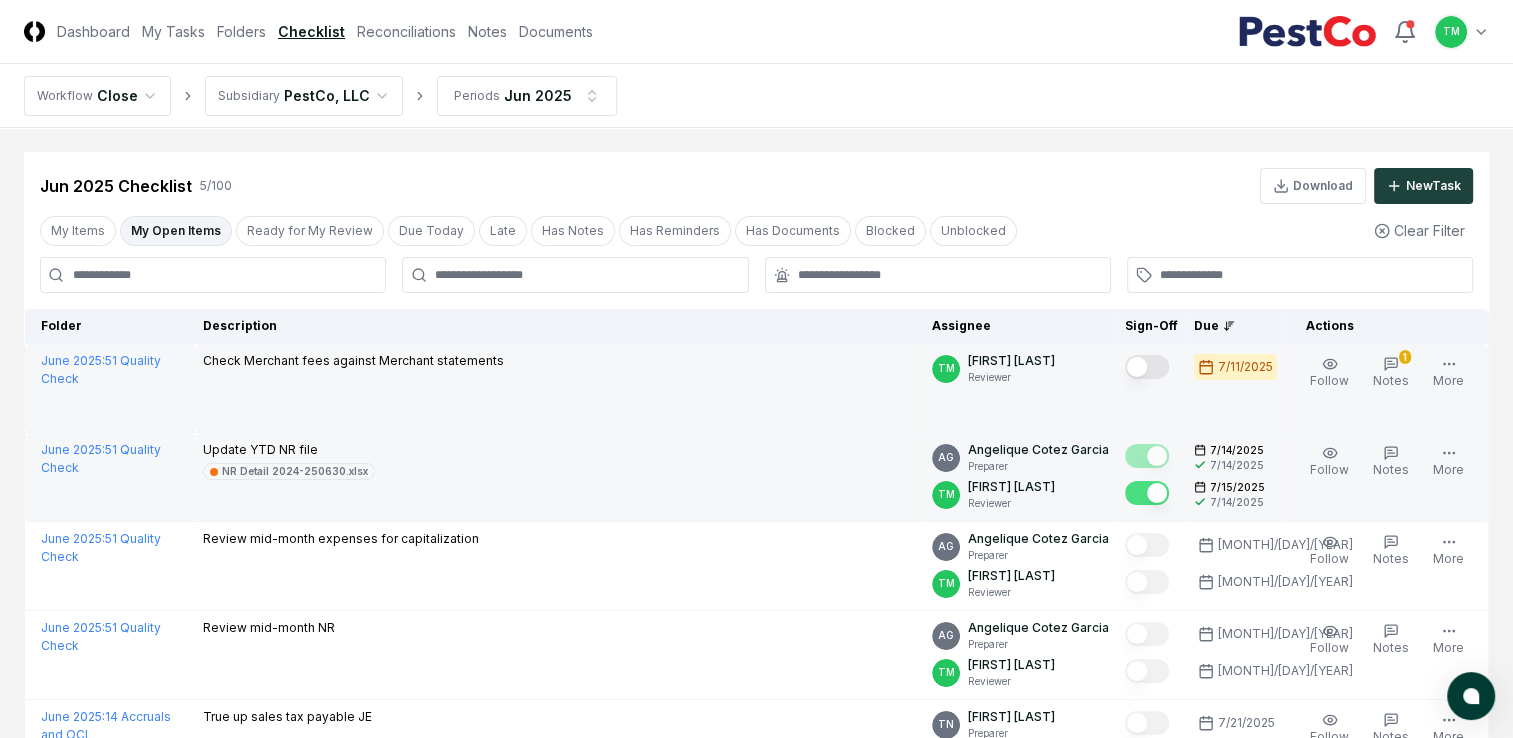 click at bounding box center (1147, 367) 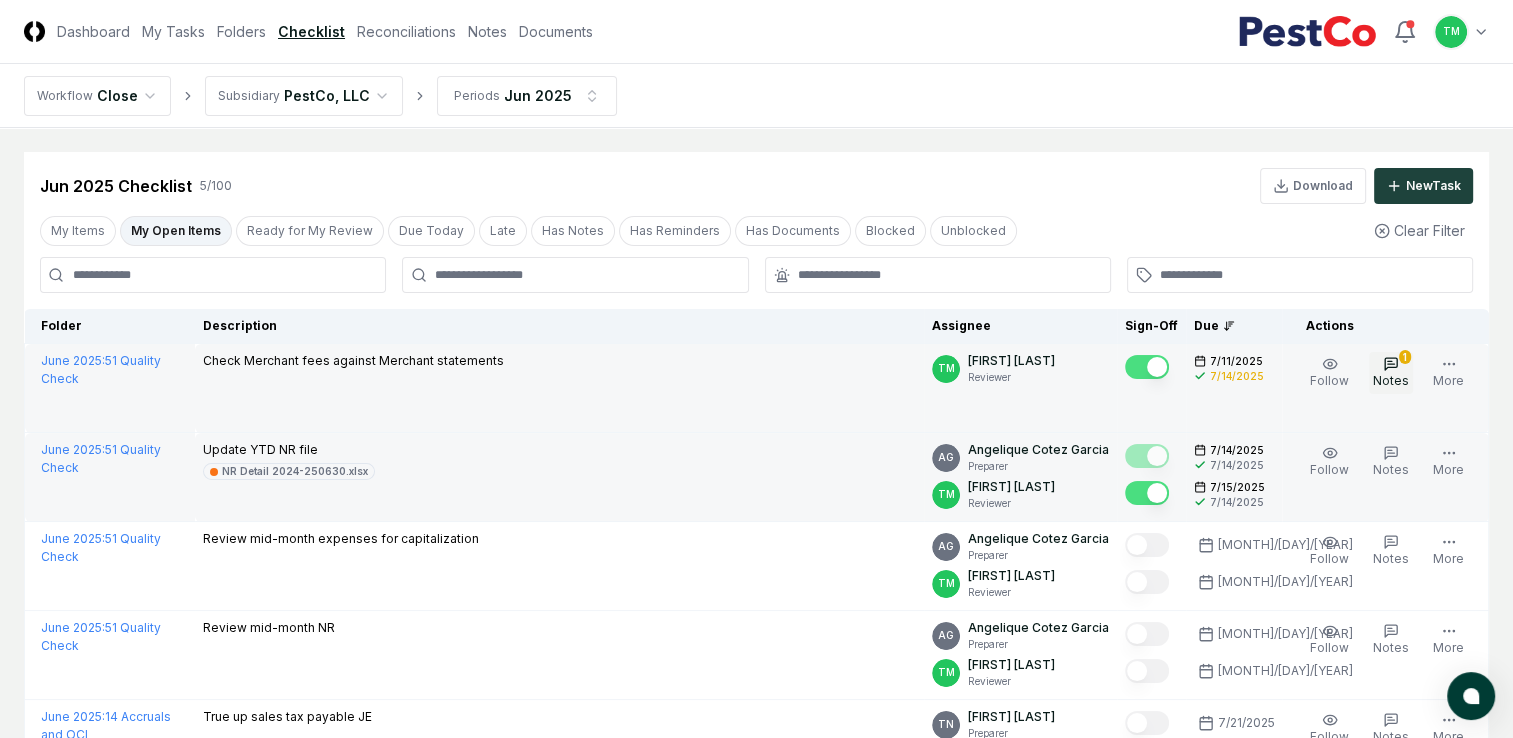 click 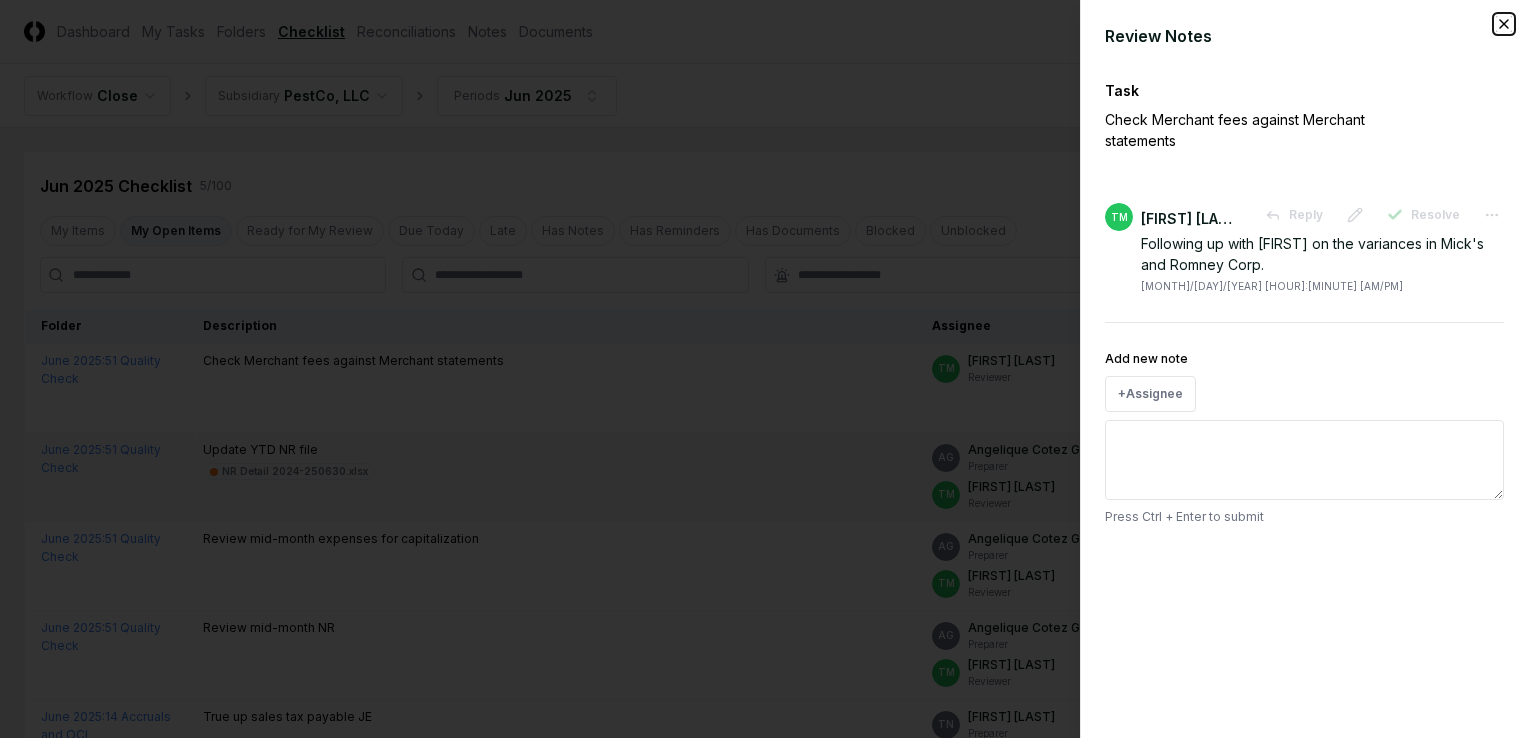 click 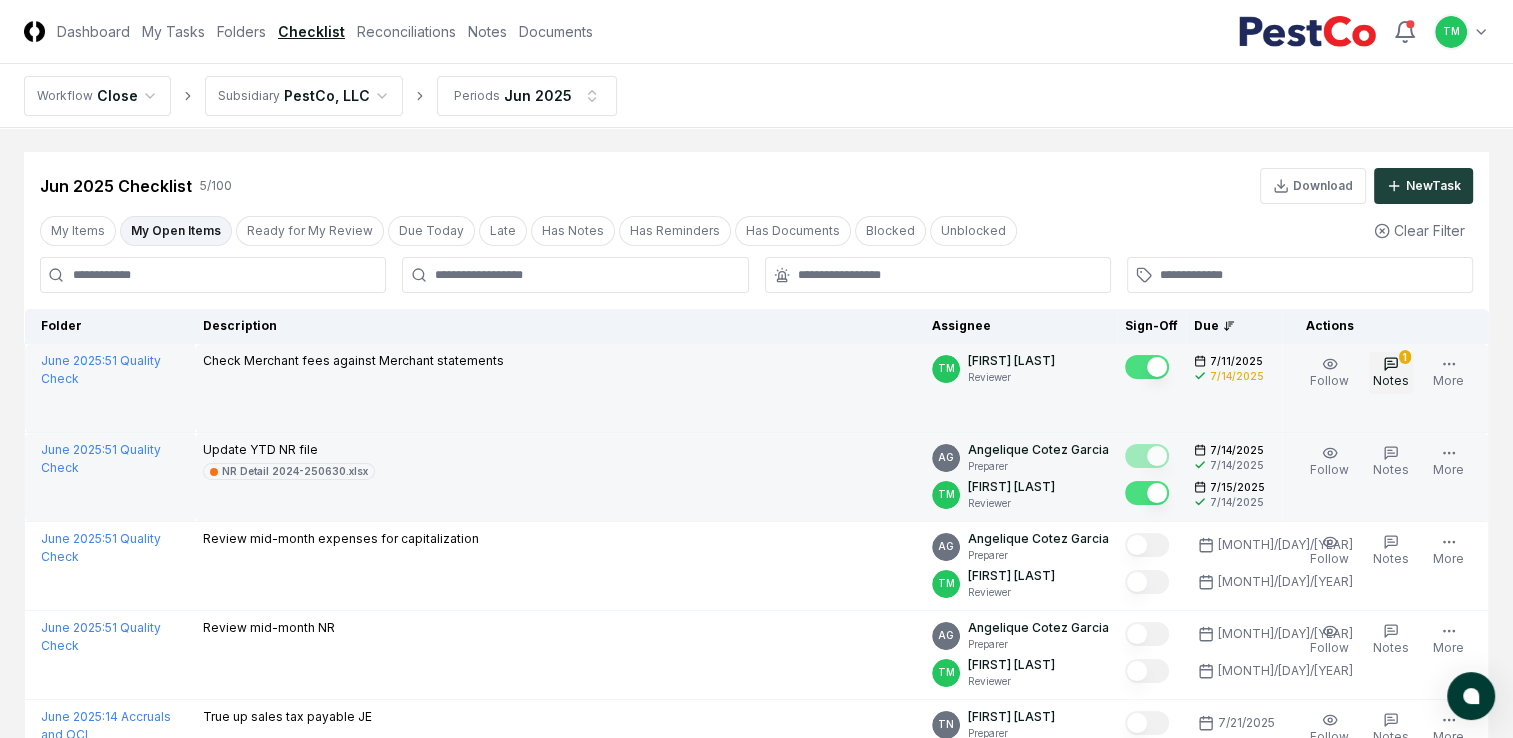 click on "1 Notes" at bounding box center [1391, 373] 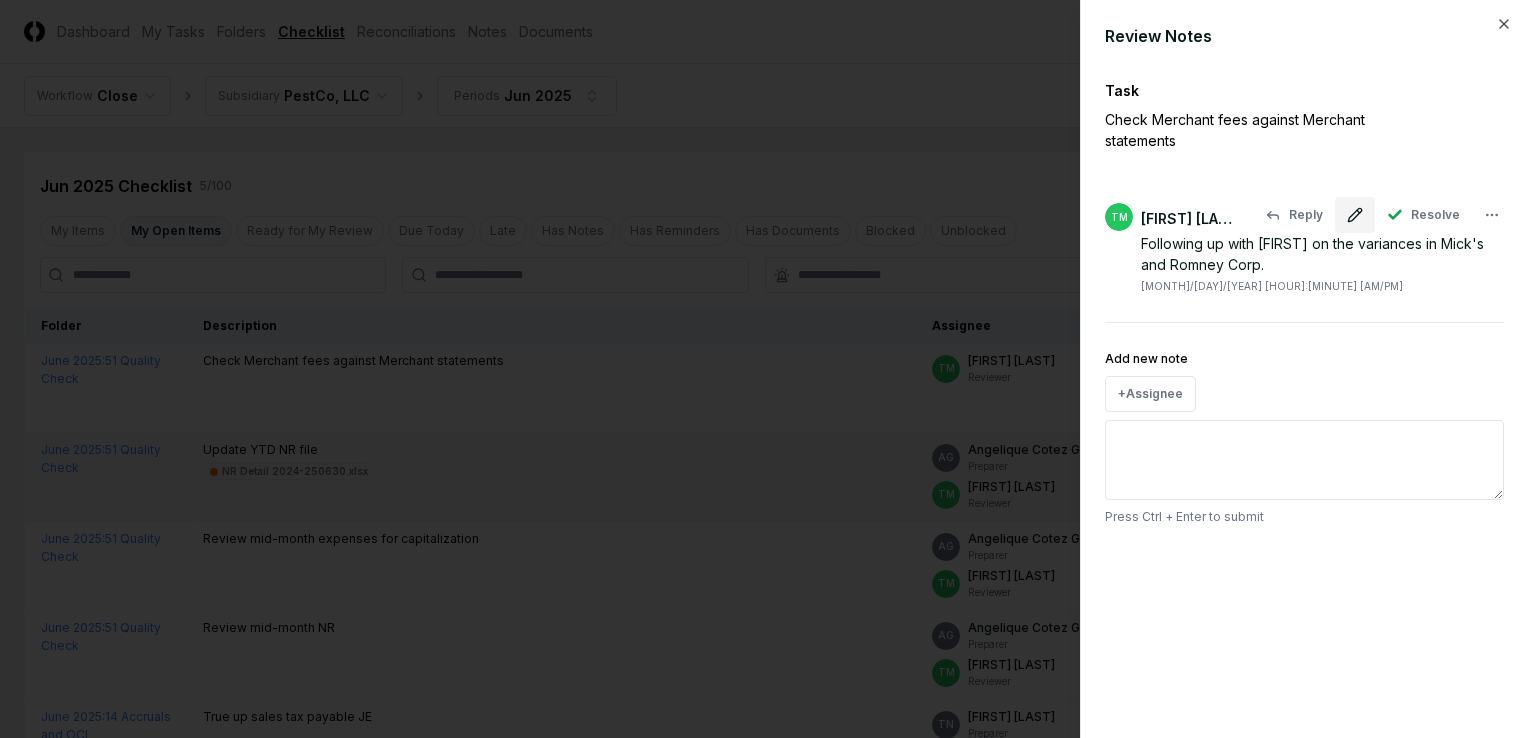 click 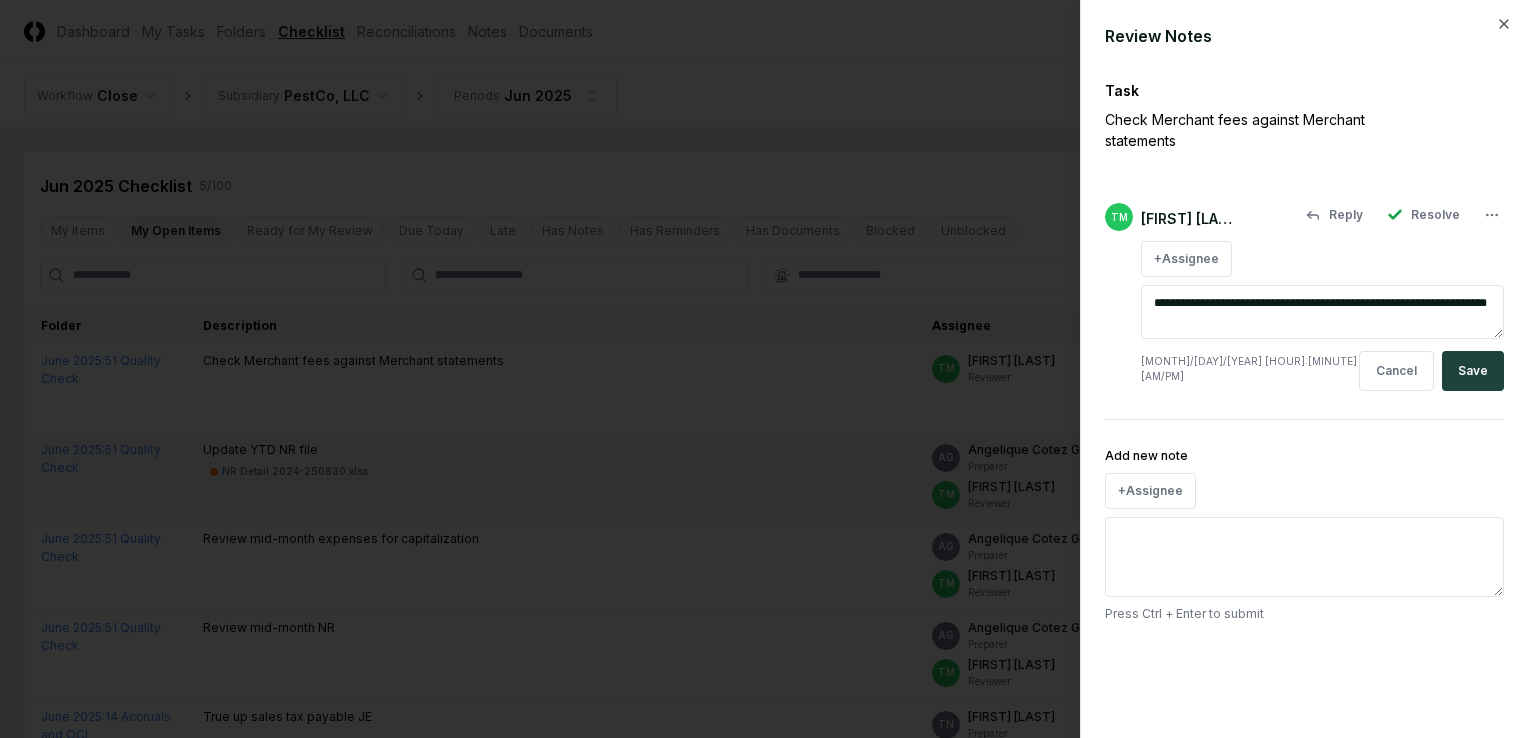drag, startPoint x: 1463, startPoint y: 301, endPoint x: 1402, endPoint y: 295, distance: 61.294373 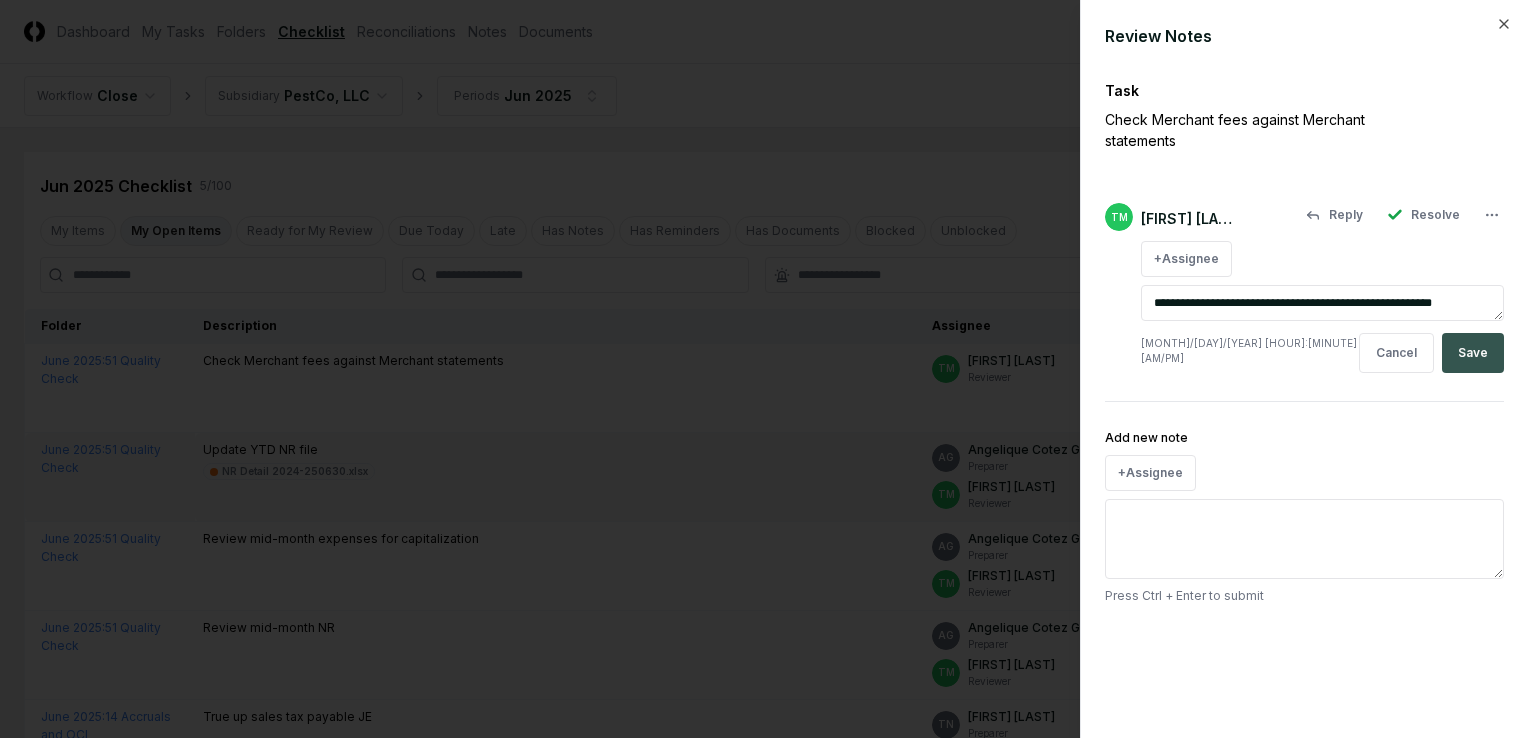 type on "**********" 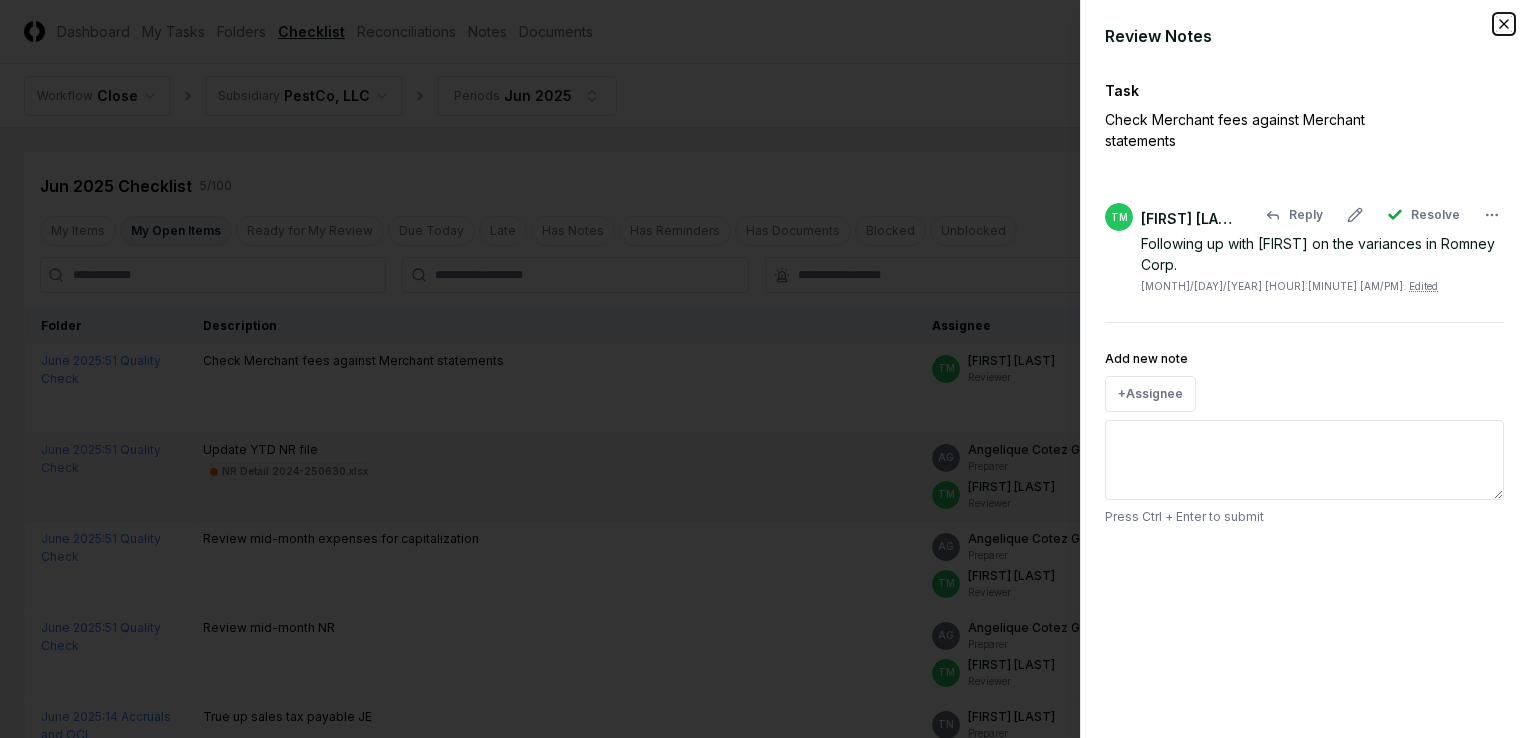 click 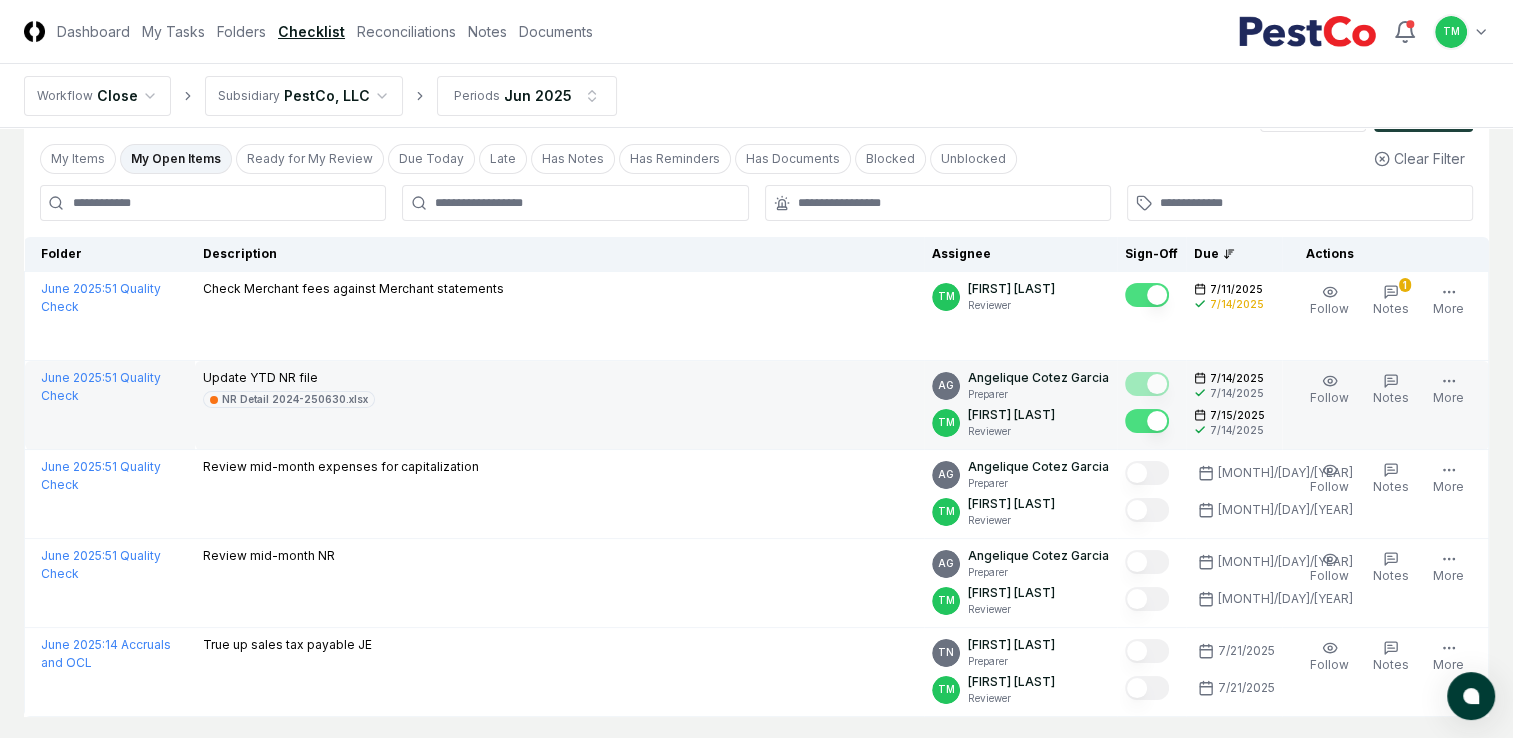 scroll, scrollTop: 193, scrollLeft: 0, axis: vertical 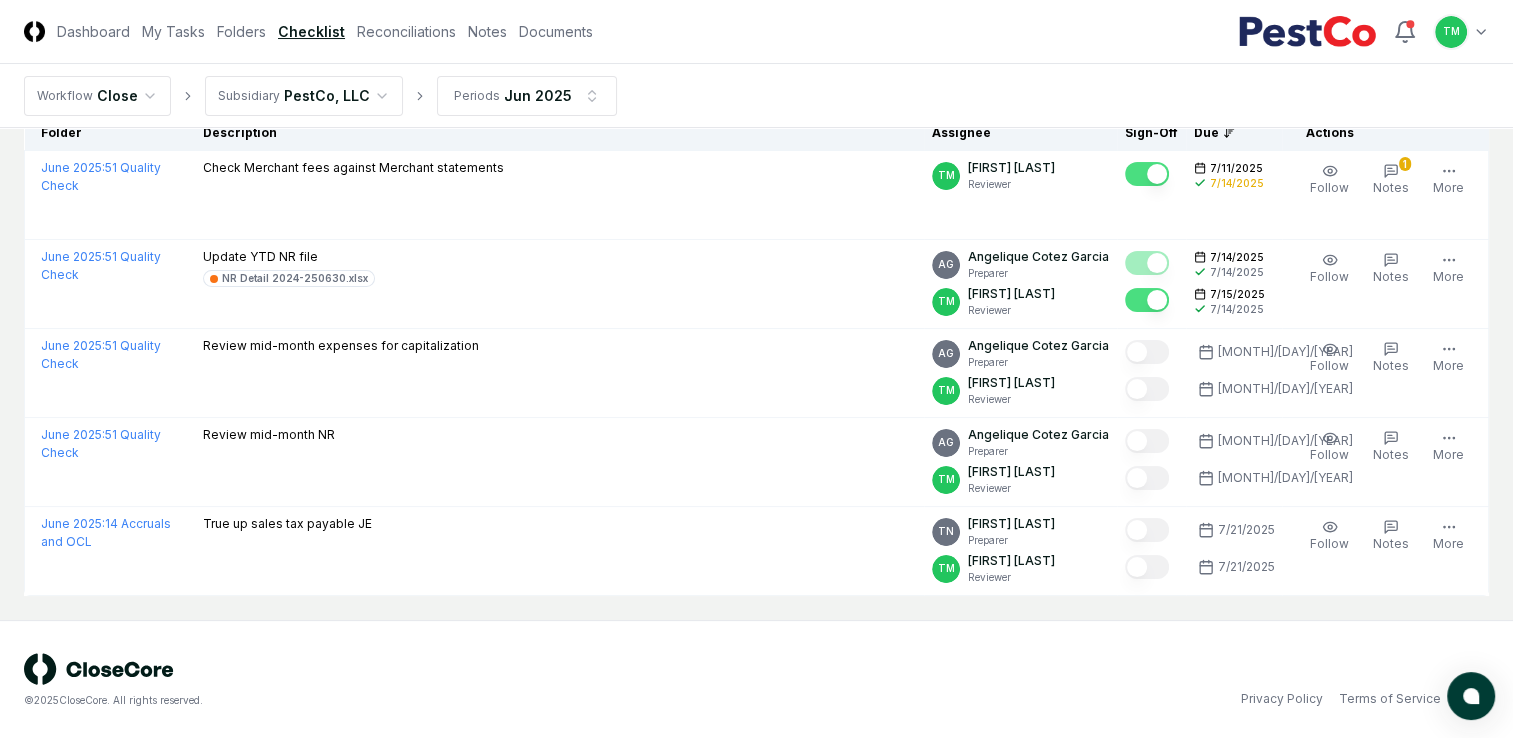 drag, startPoint x: 1364, startPoint y: 647, endPoint x: 1418, endPoint y: 726, distance: 95.692215 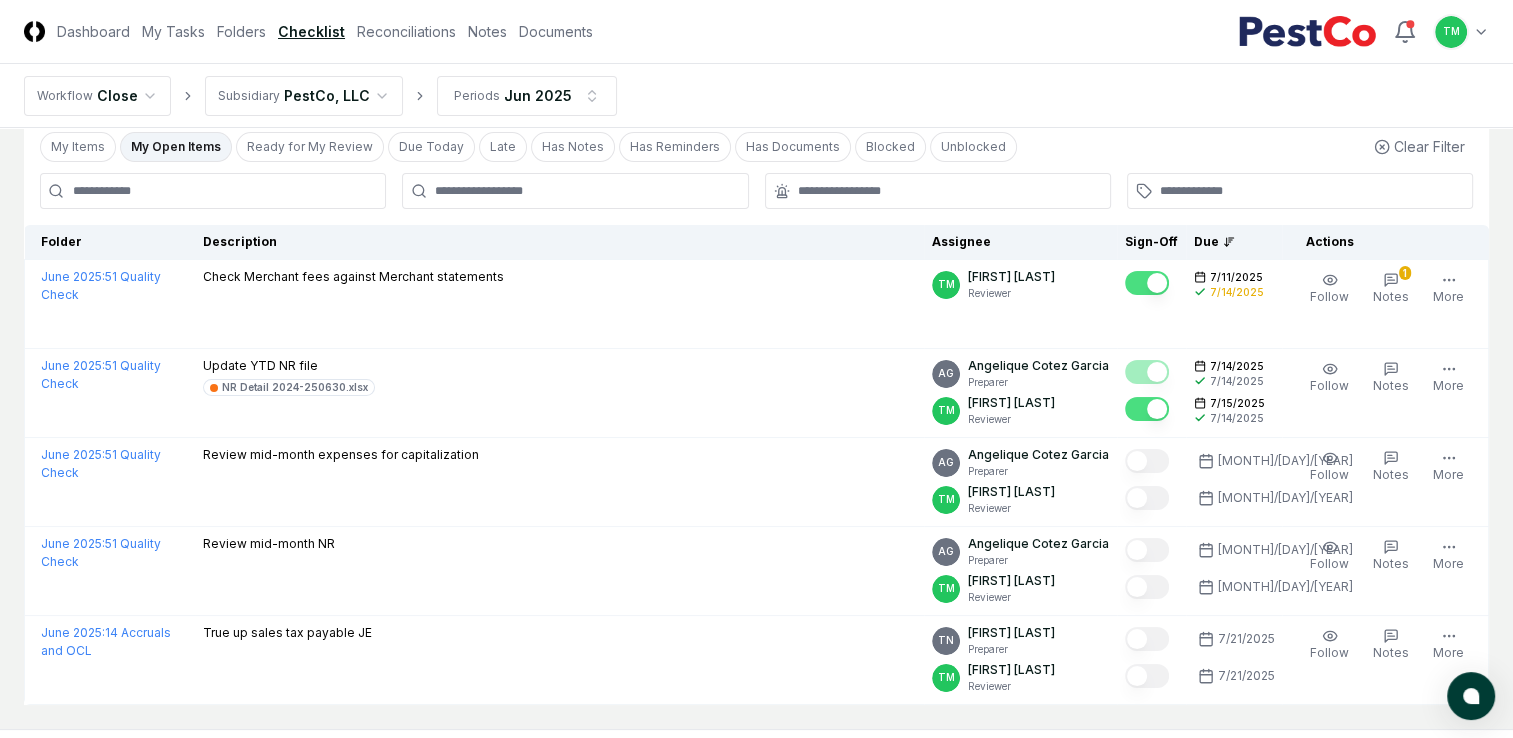 scroll, scrollTop: 0, scrollLeft: 0, axis: both 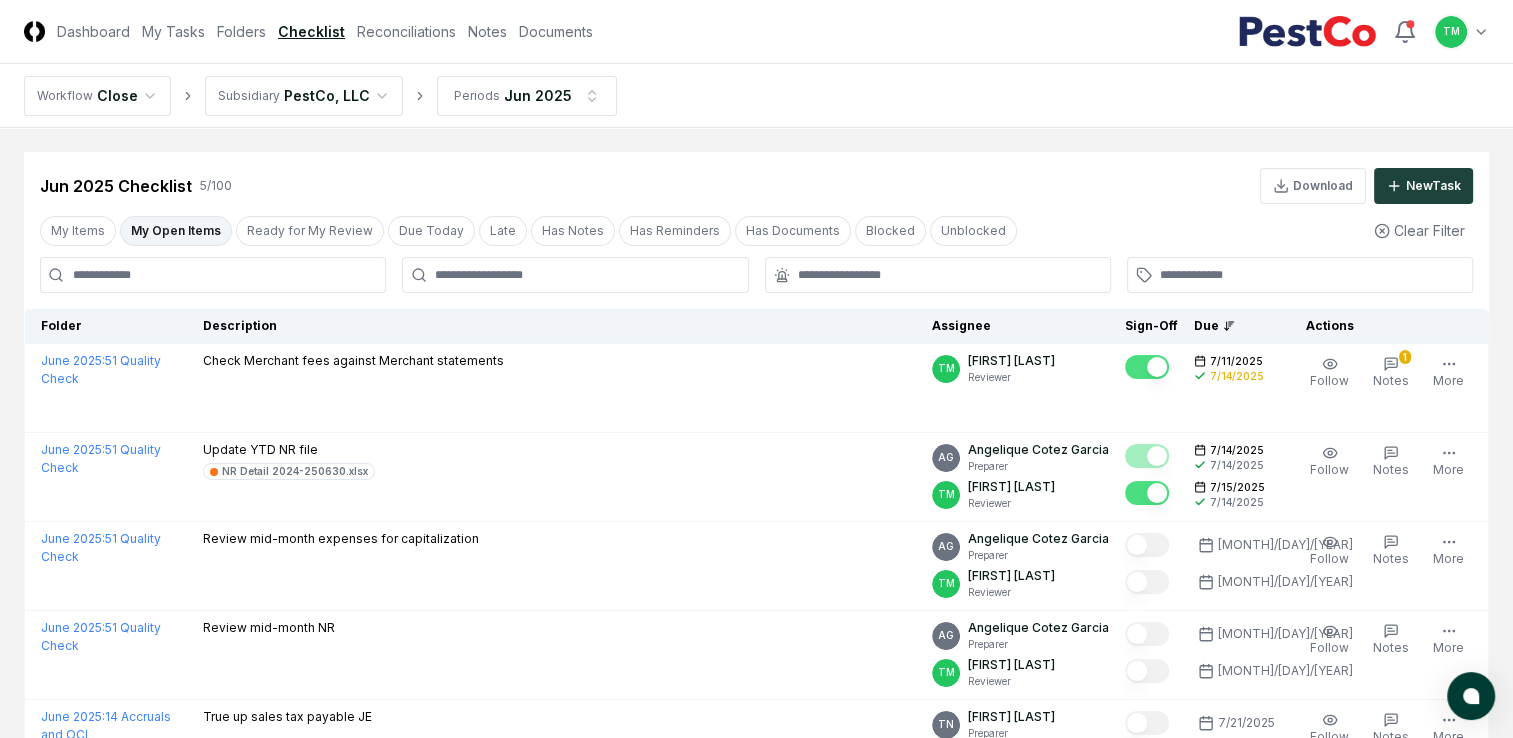 click on "Reconciliations" at bounding box center (406, 31) 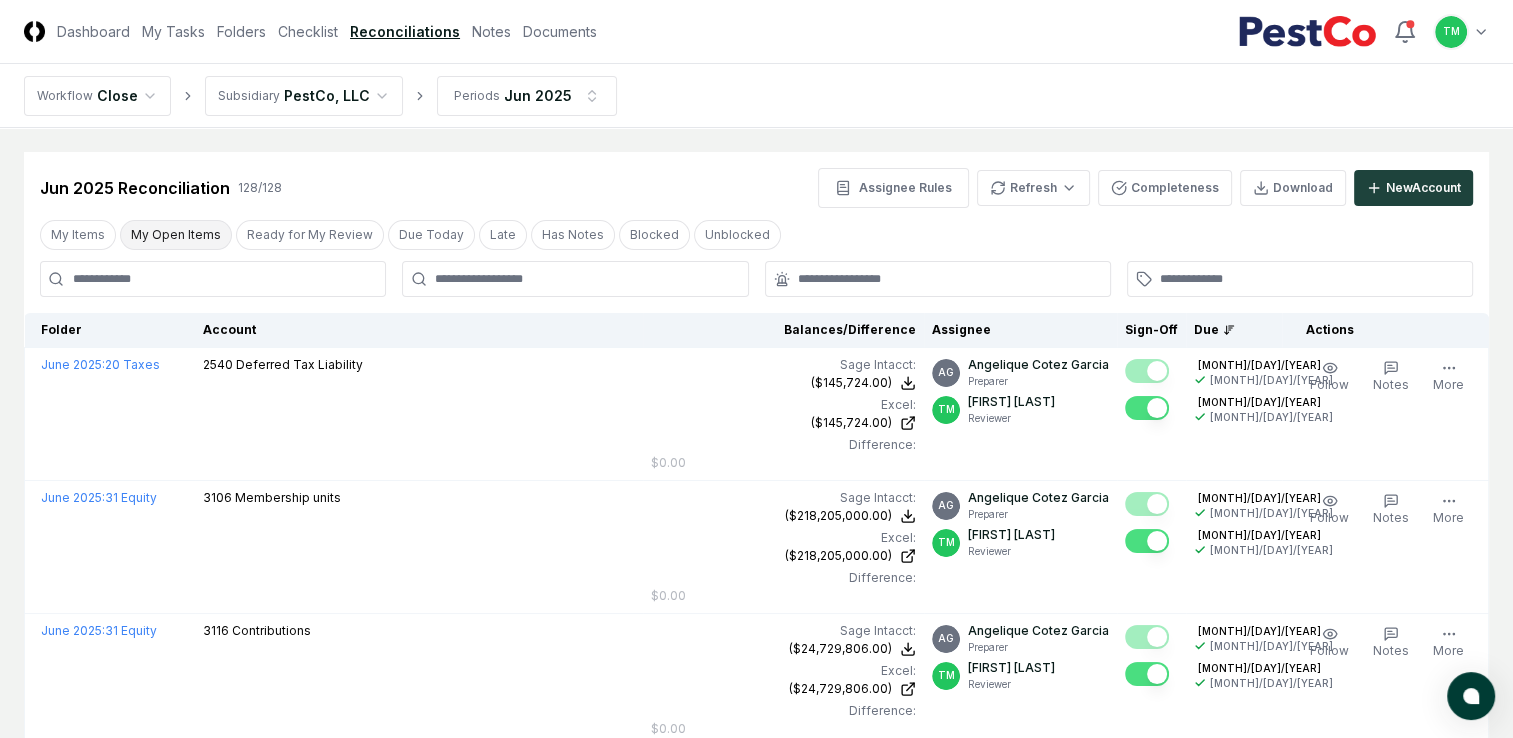 click on "My Open Items" at bounding box center [176, 235] 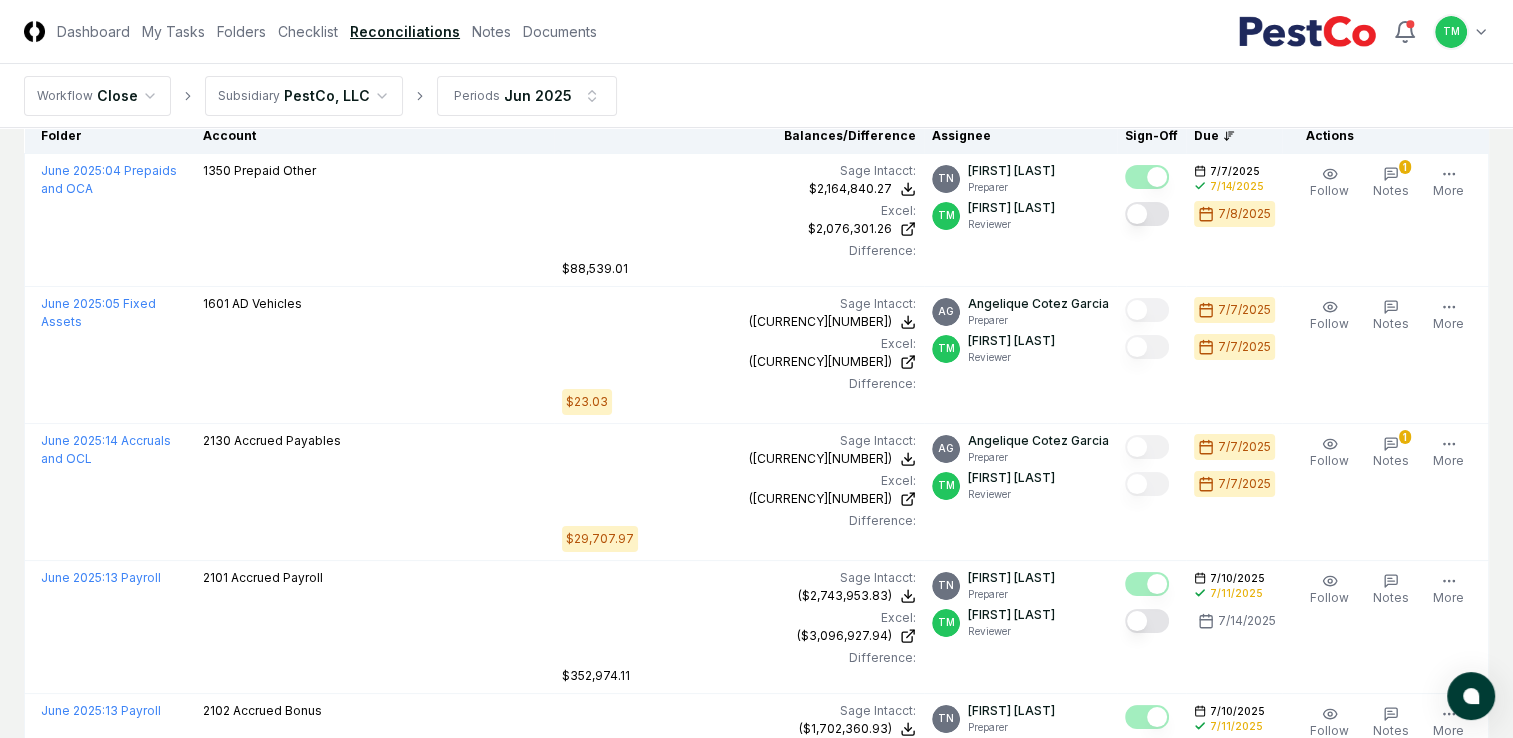 scroll, scrollTop: 0, scrollLeft: 0, axis: both 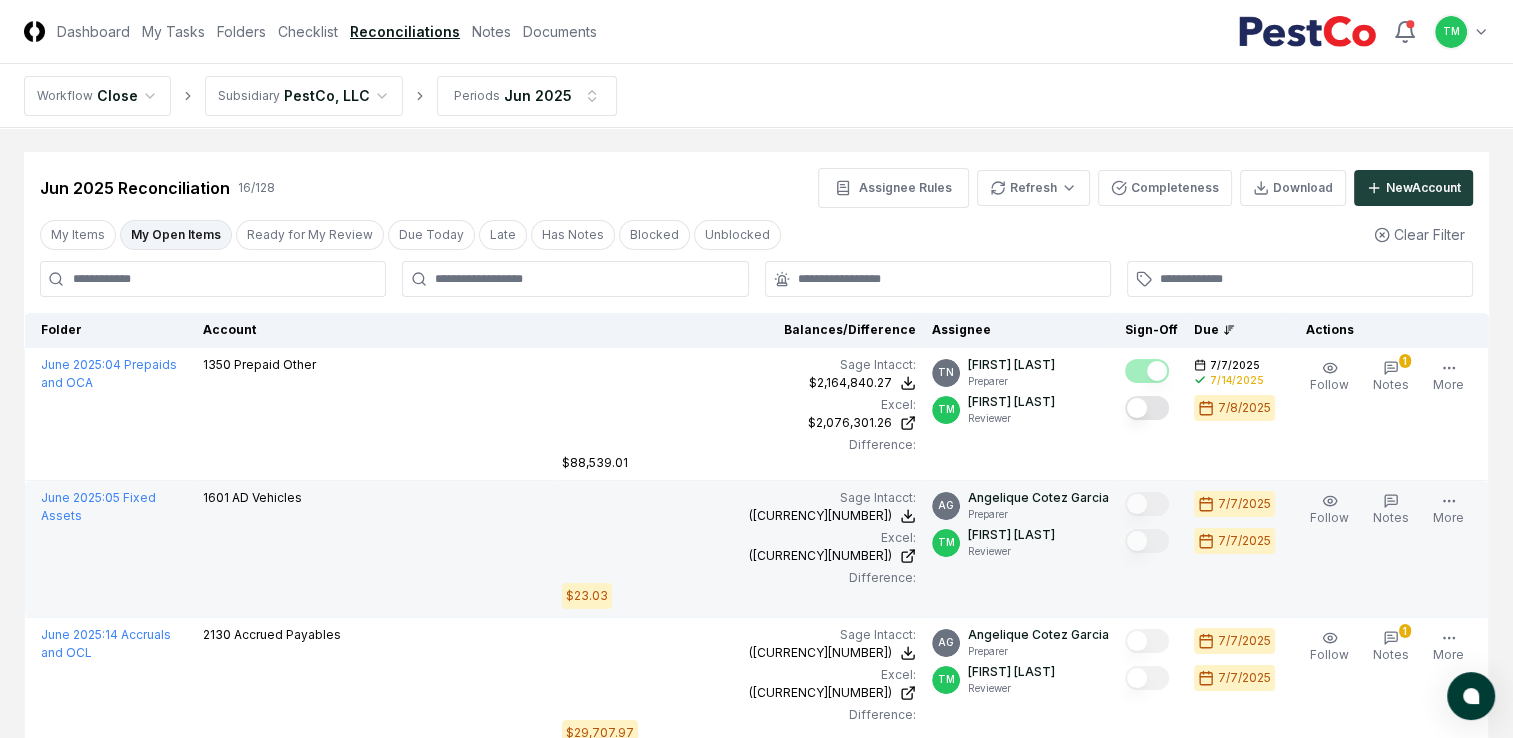 type 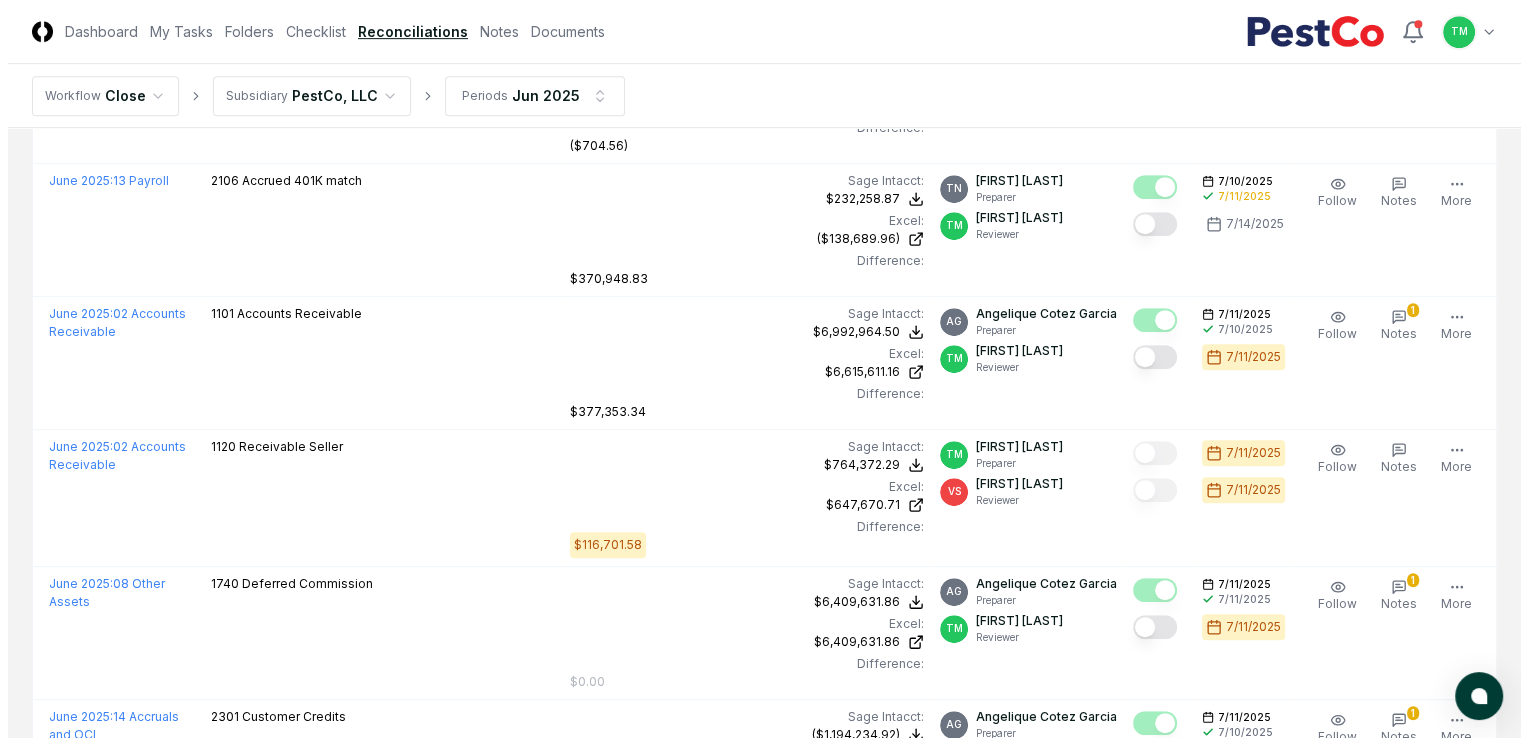 scroll, scrollTop: 1000, scrollLeft: 0, axis: vertical 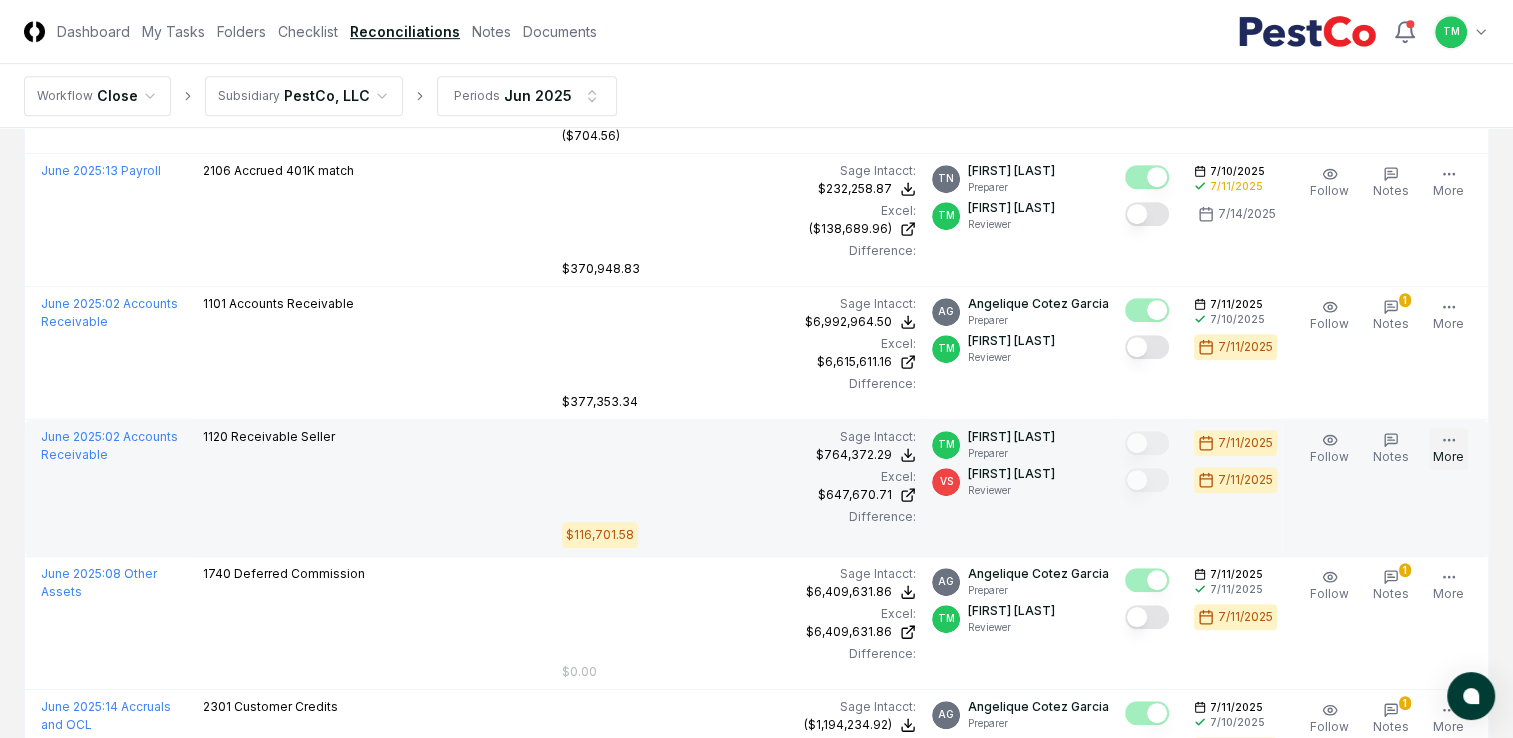 click 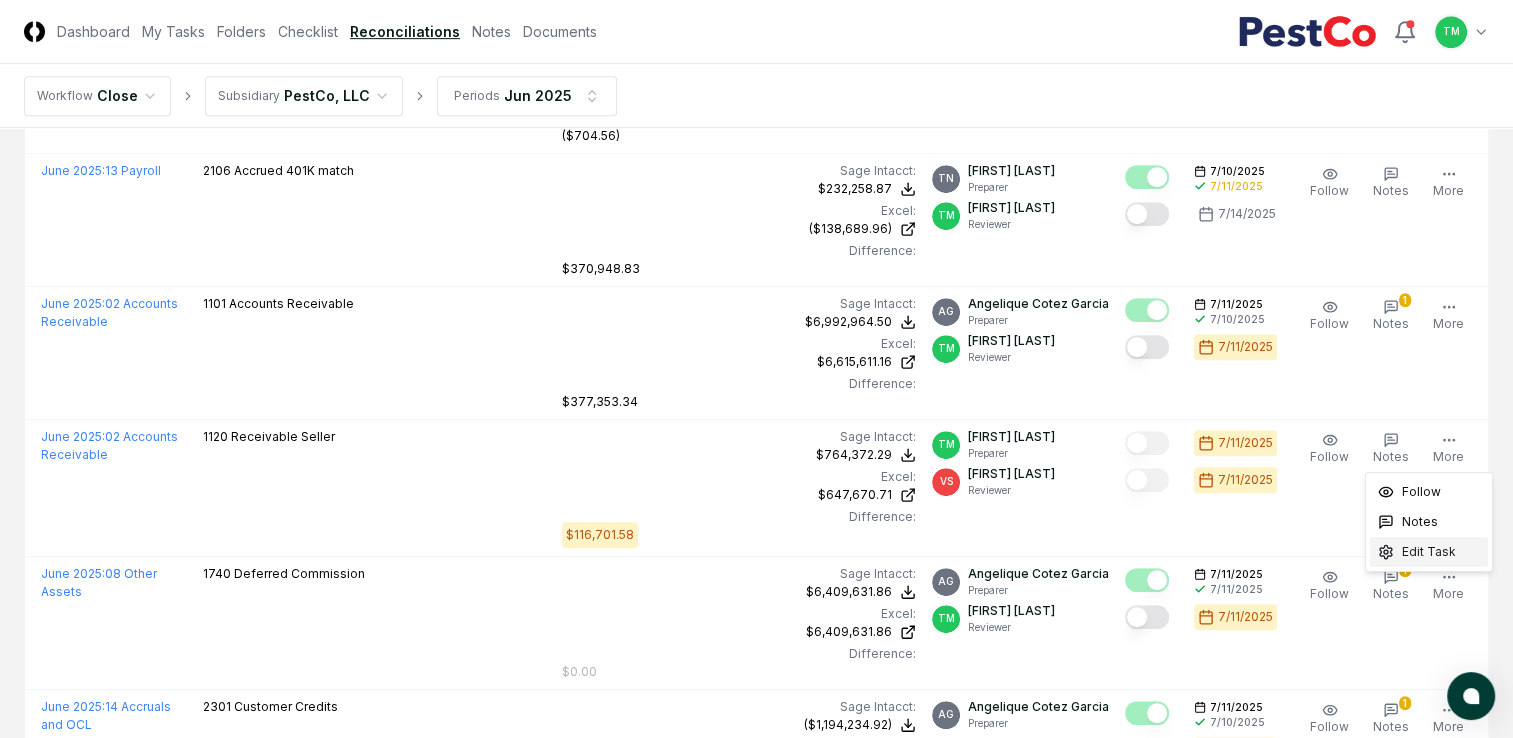 click on "Edit Task" at bounding box center [1429, 552] 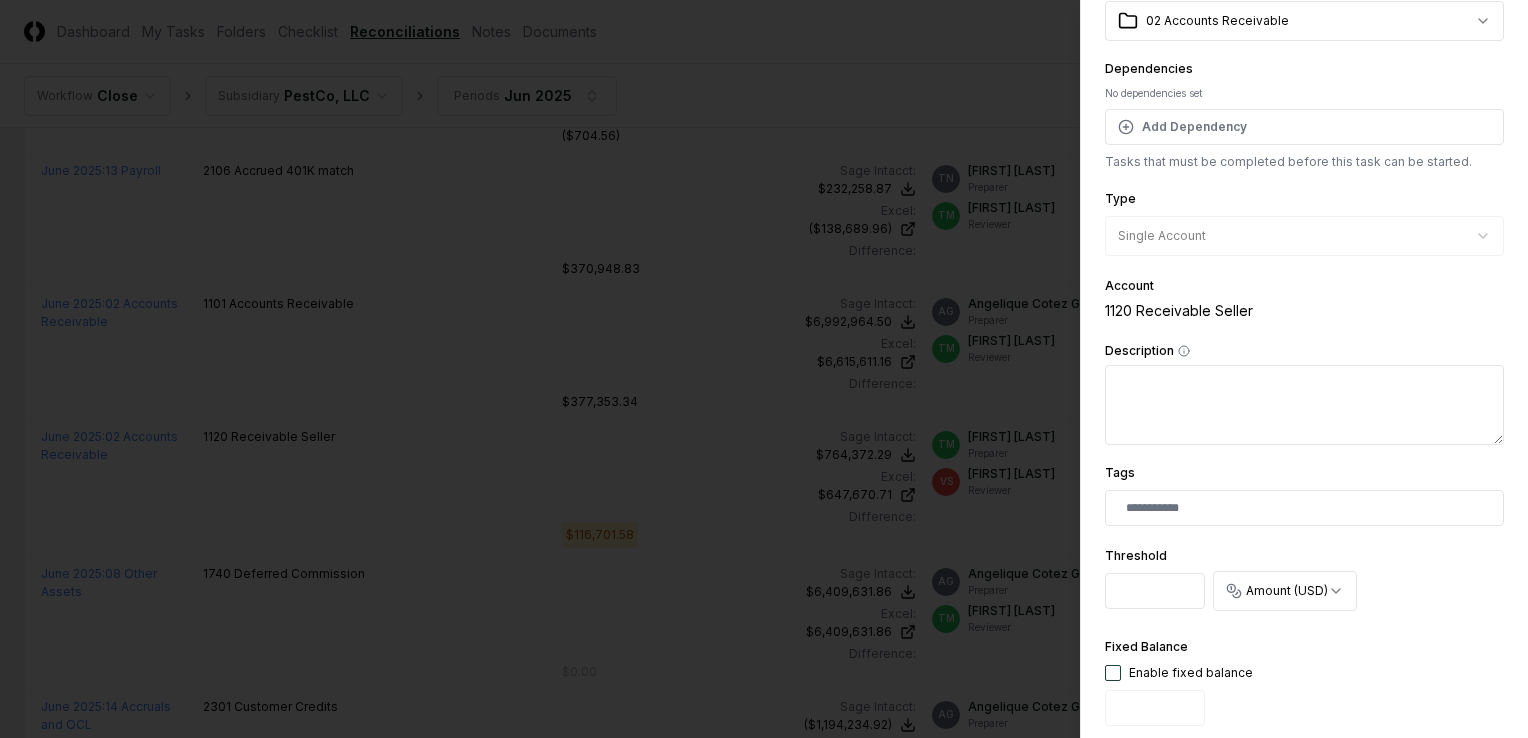 scroll, scrollTop: 200, scrollLeft: 0, axis: vertical 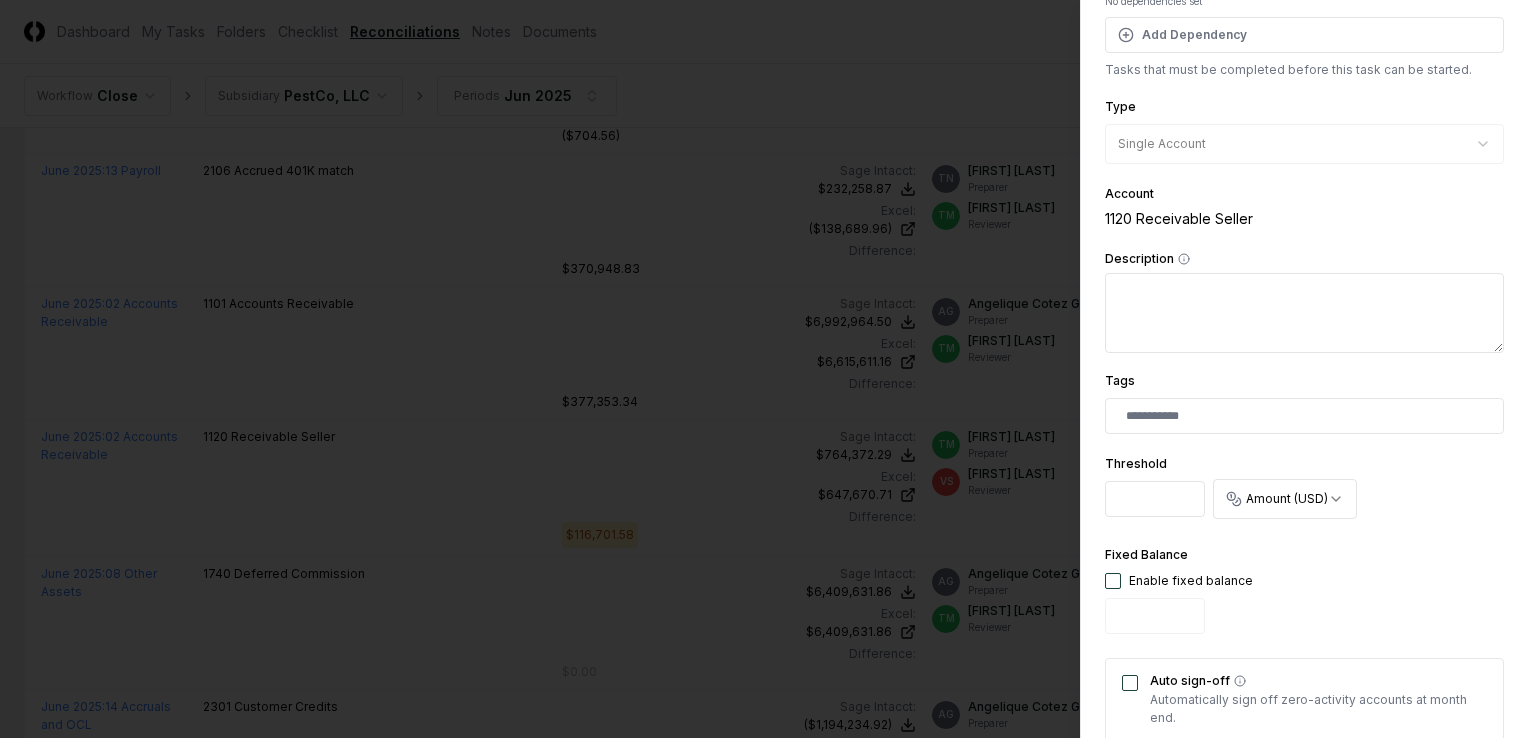 click on "******" at bounding box center [1155, 499] 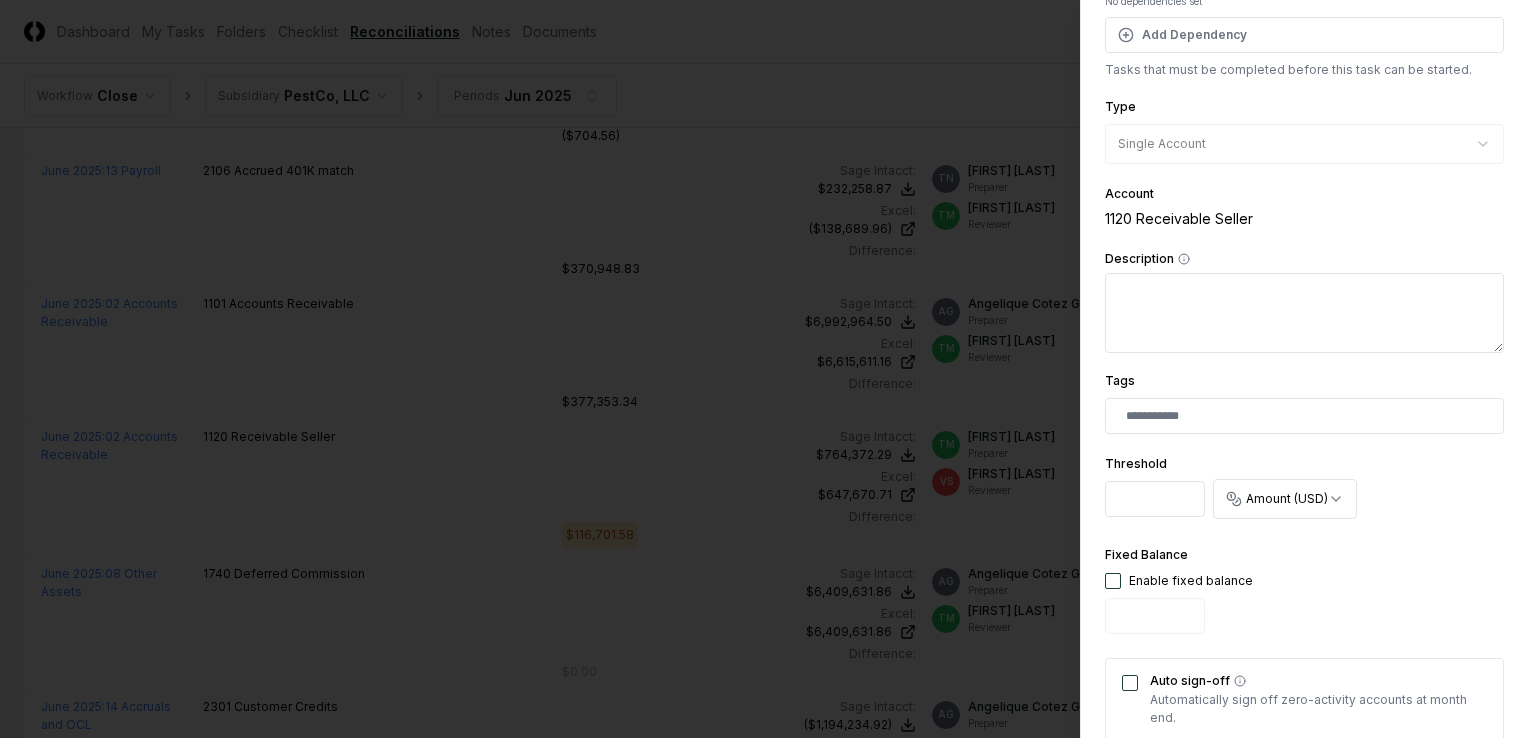 type on "******" 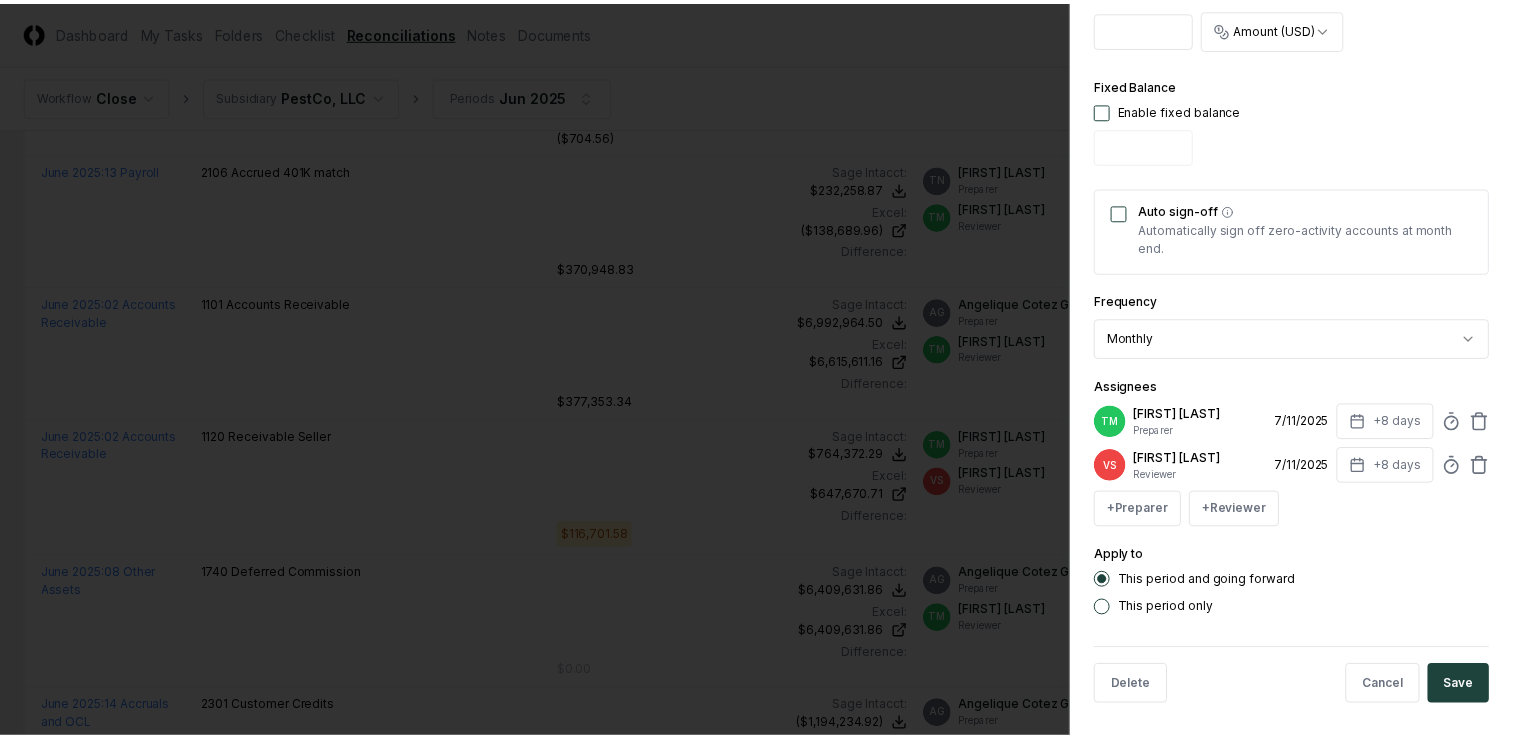 scroll, scrollTop: 692, scrollLeft: 0, axis: vertical 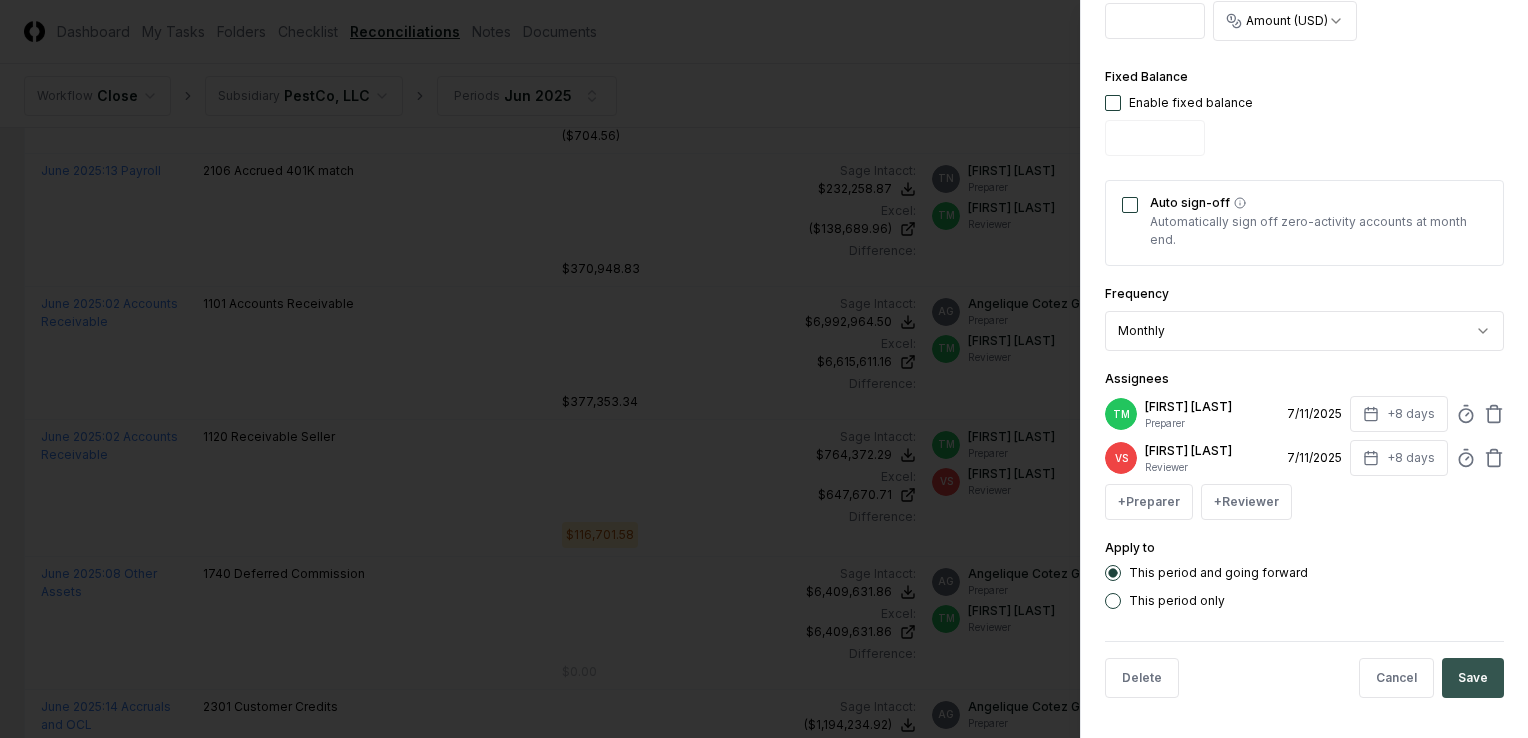 click on "Save" at bounding box center [1473, 678] 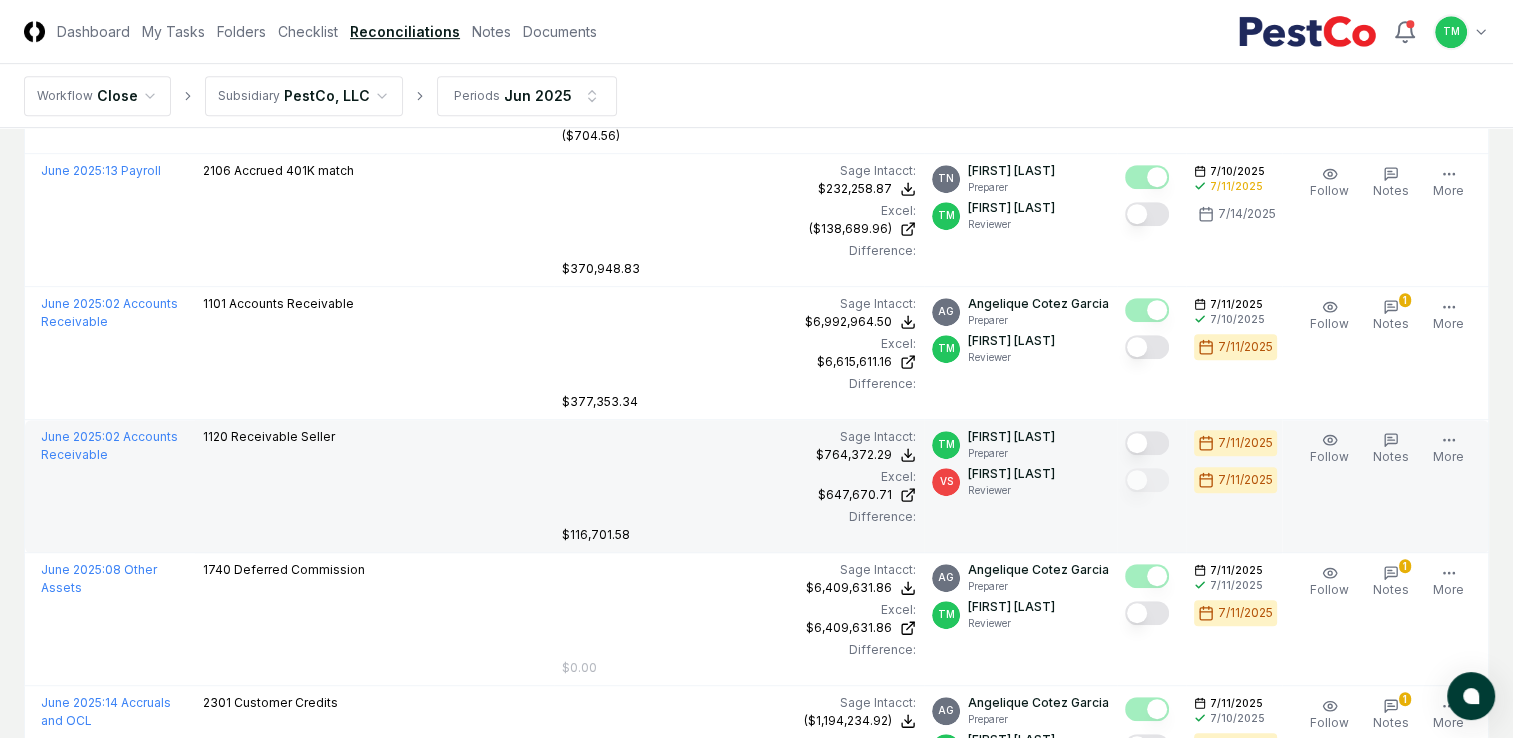 click at bounding box center [1147, 443] 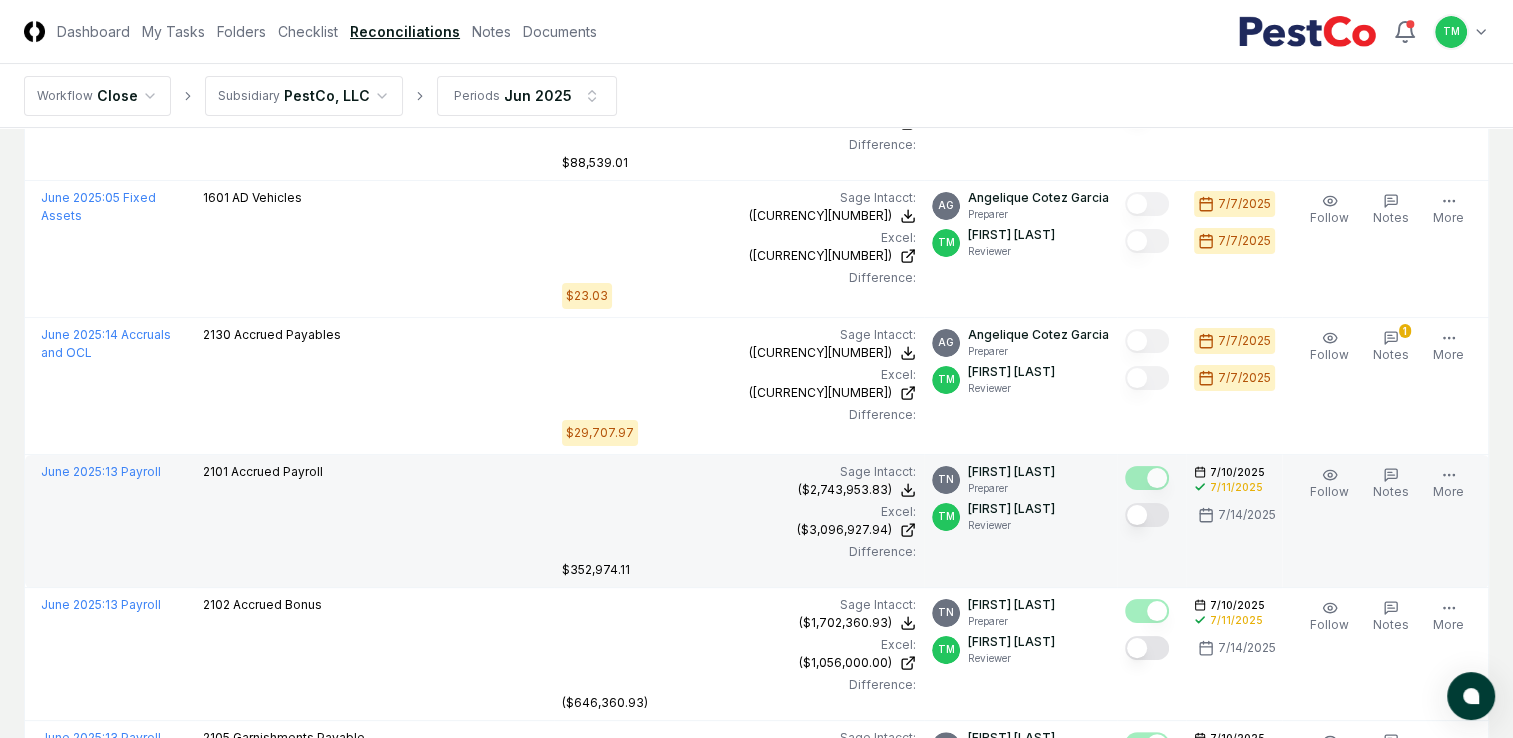 scroll, scrollTop: 0, scrollLeft: 0, axis: both 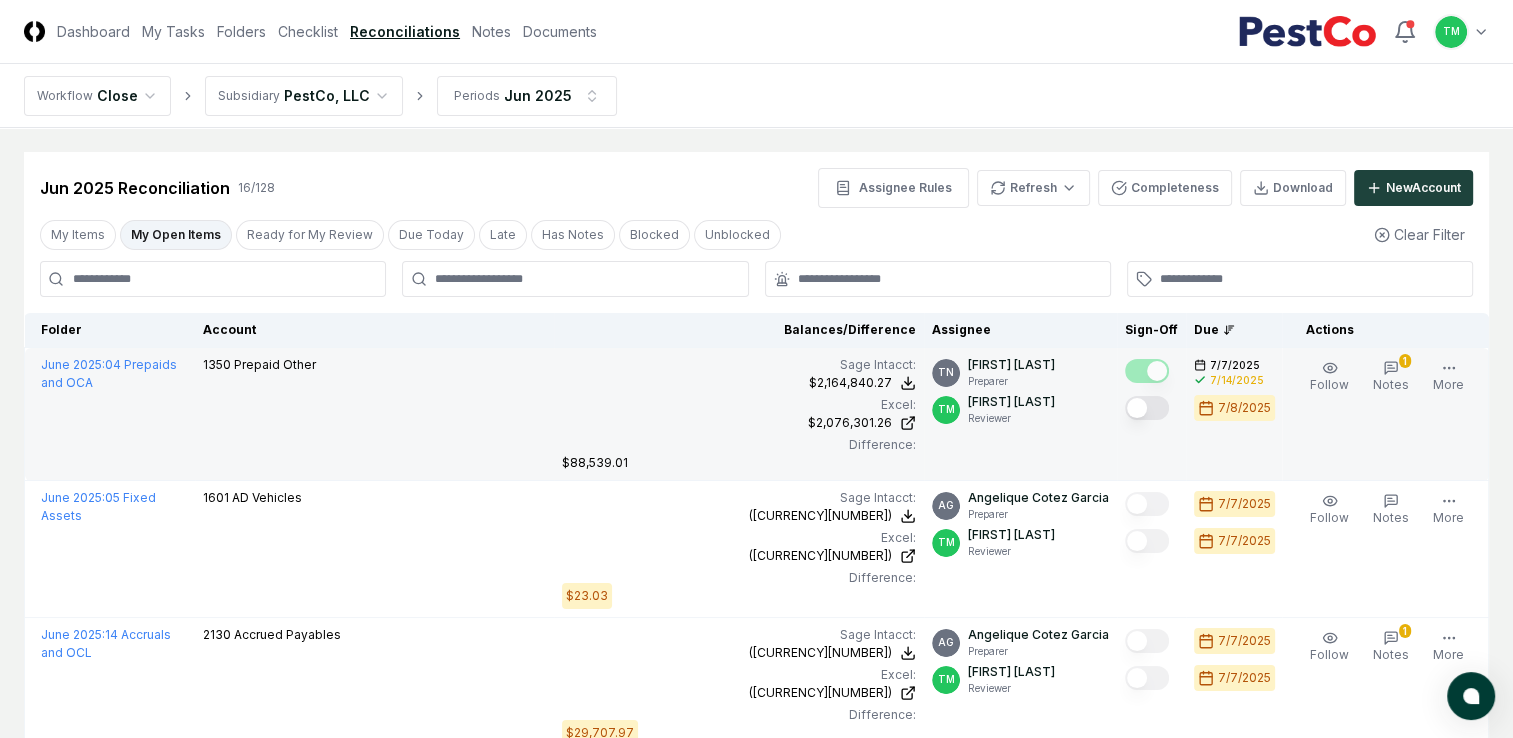 drag, startPoint x: 1164, startPoint y: 409, endPoint x: 1157, endPoint y: 432, distance: 24.04163 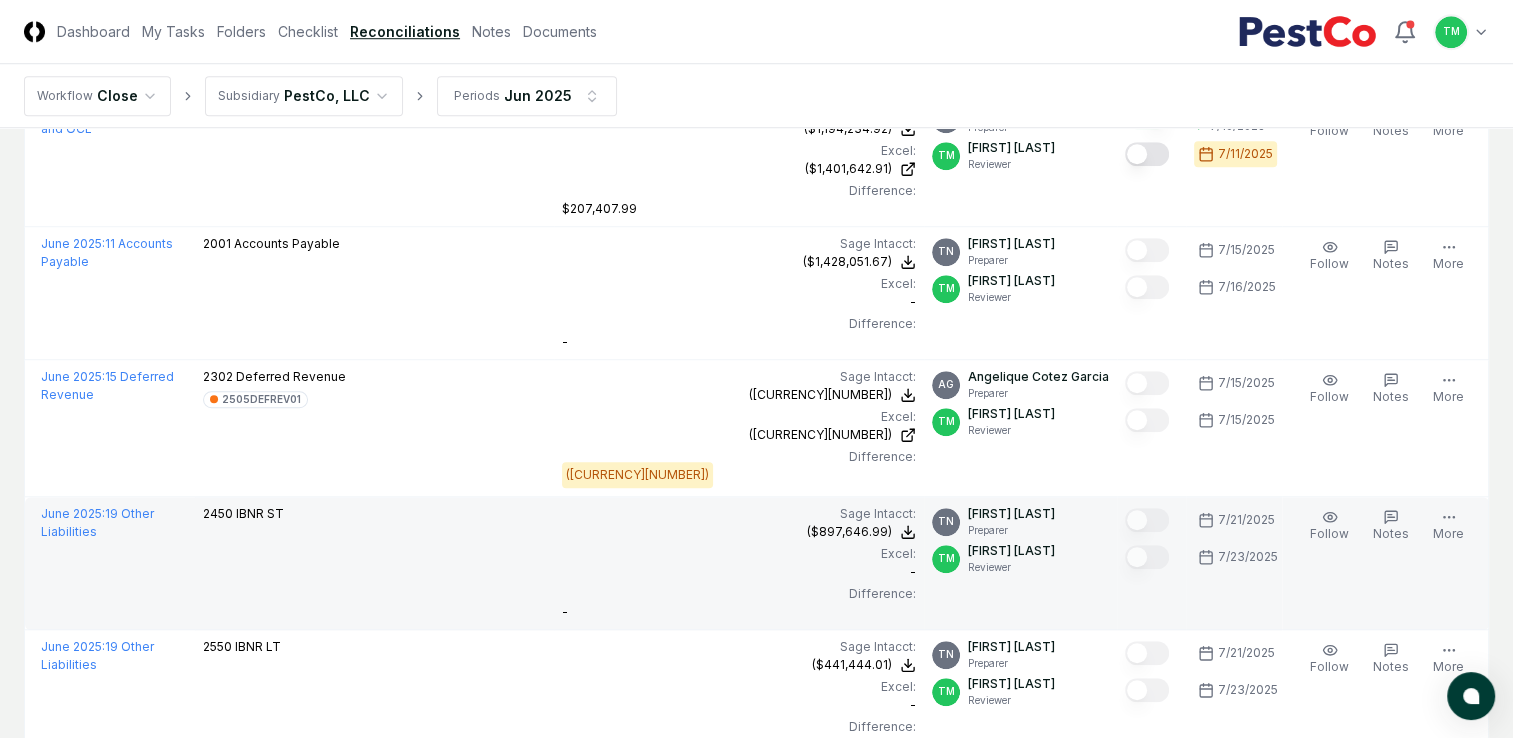 scroll, scrollTop: 1800, scrollLeft: 0, axis: vertical 